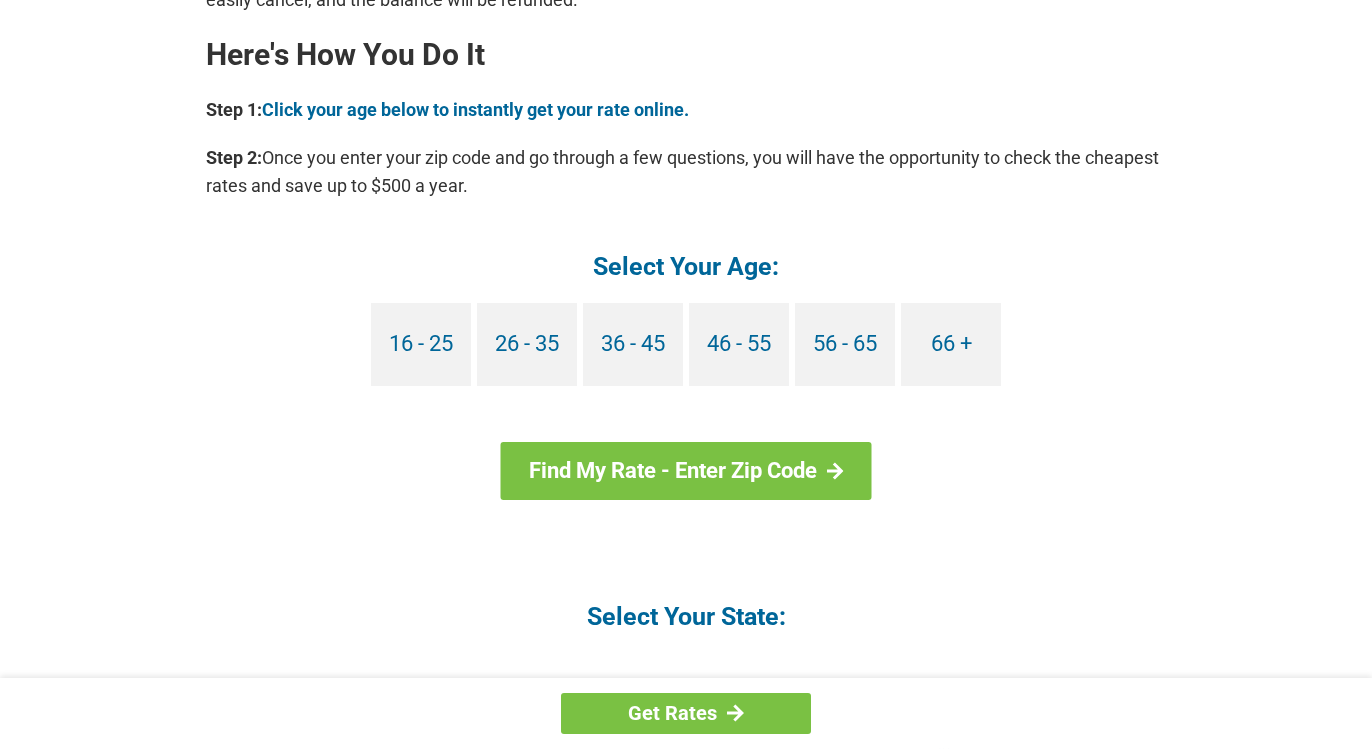 scroll, scrollTop: 1836, scrollLeft: 0, axis: vertical 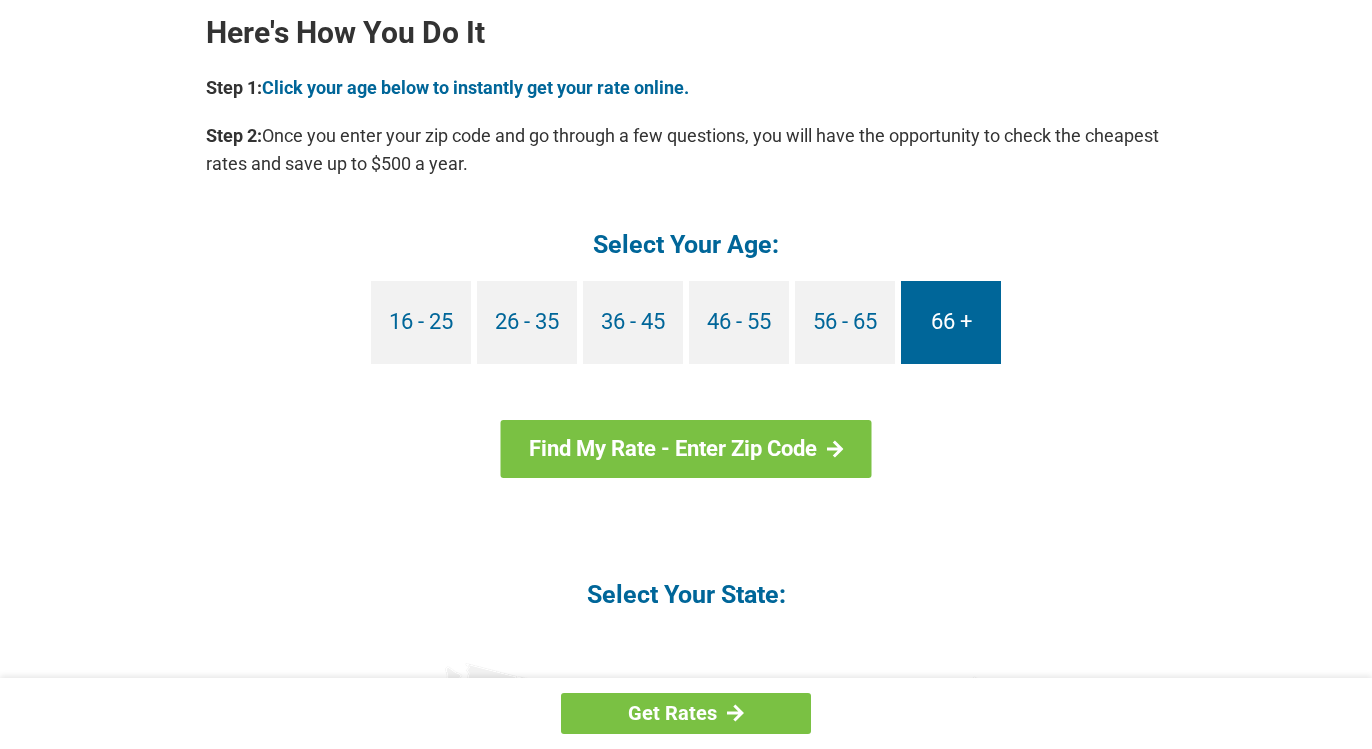 click on "66 +" at bounding box center [951, 322] 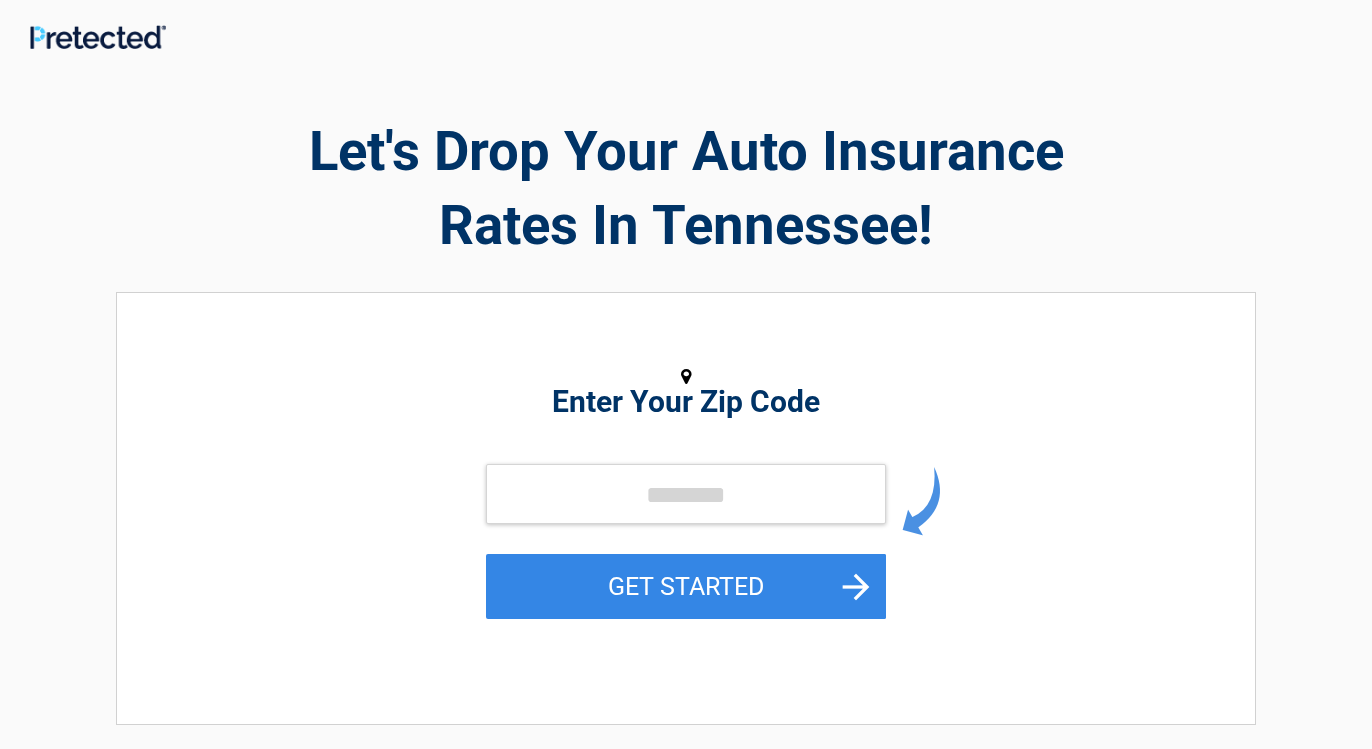 scroll, scrollTop: 0, scrollLeft: 0, axis: both 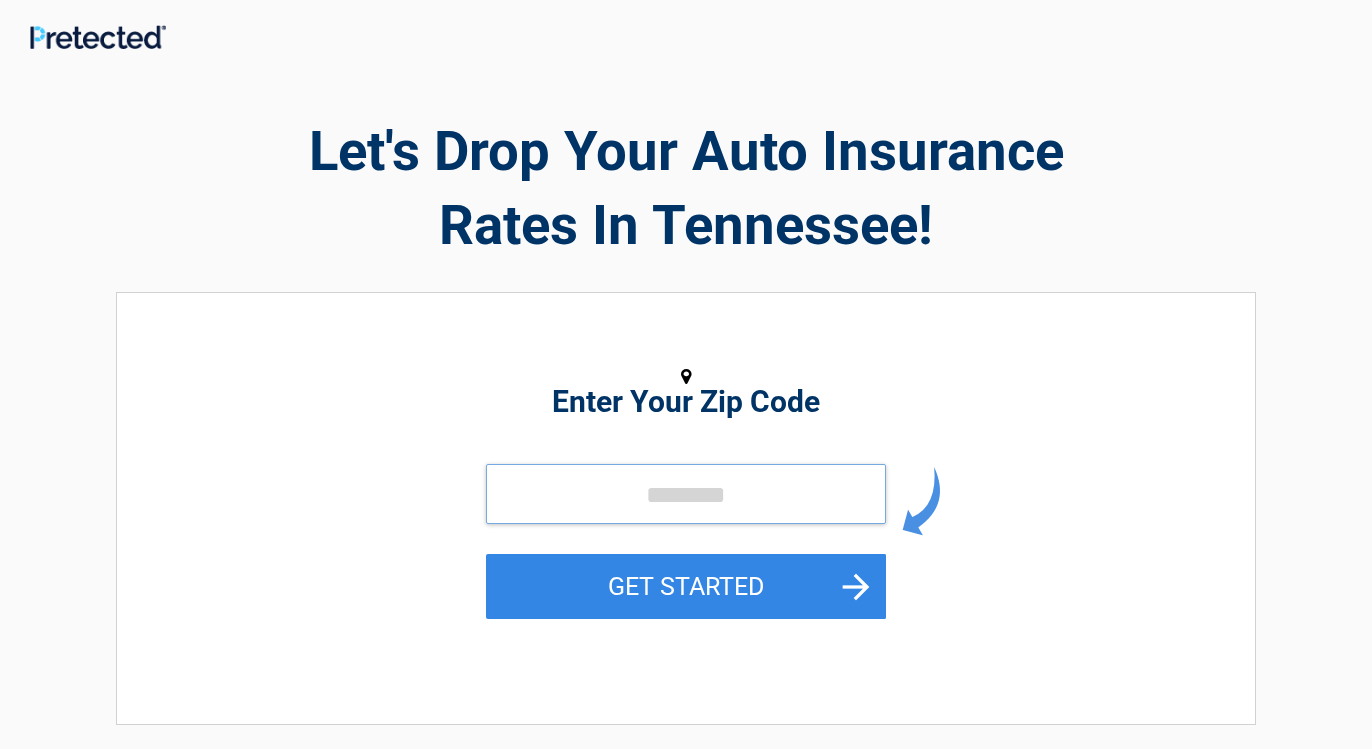 click at bounding box center [686, 494] 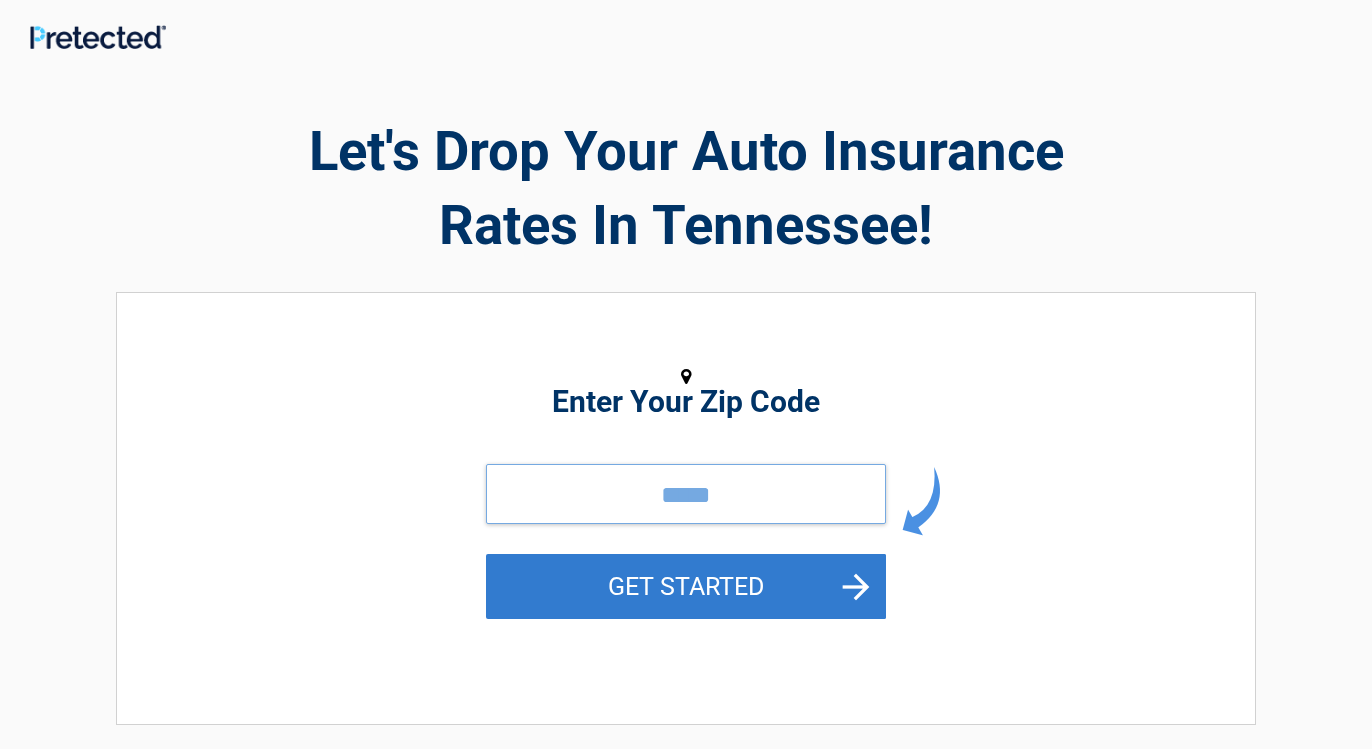 type on "*****" 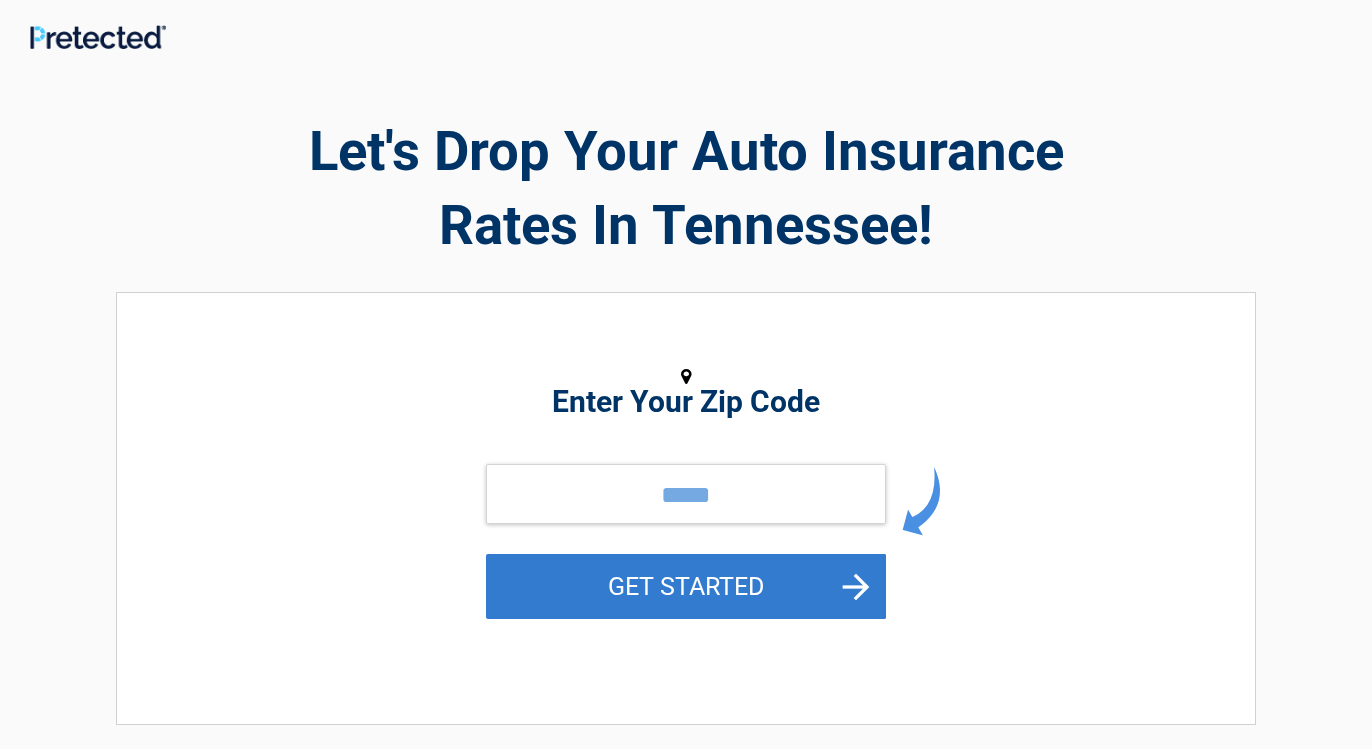click on "GET STARTED" at bounding box center [686, 586] 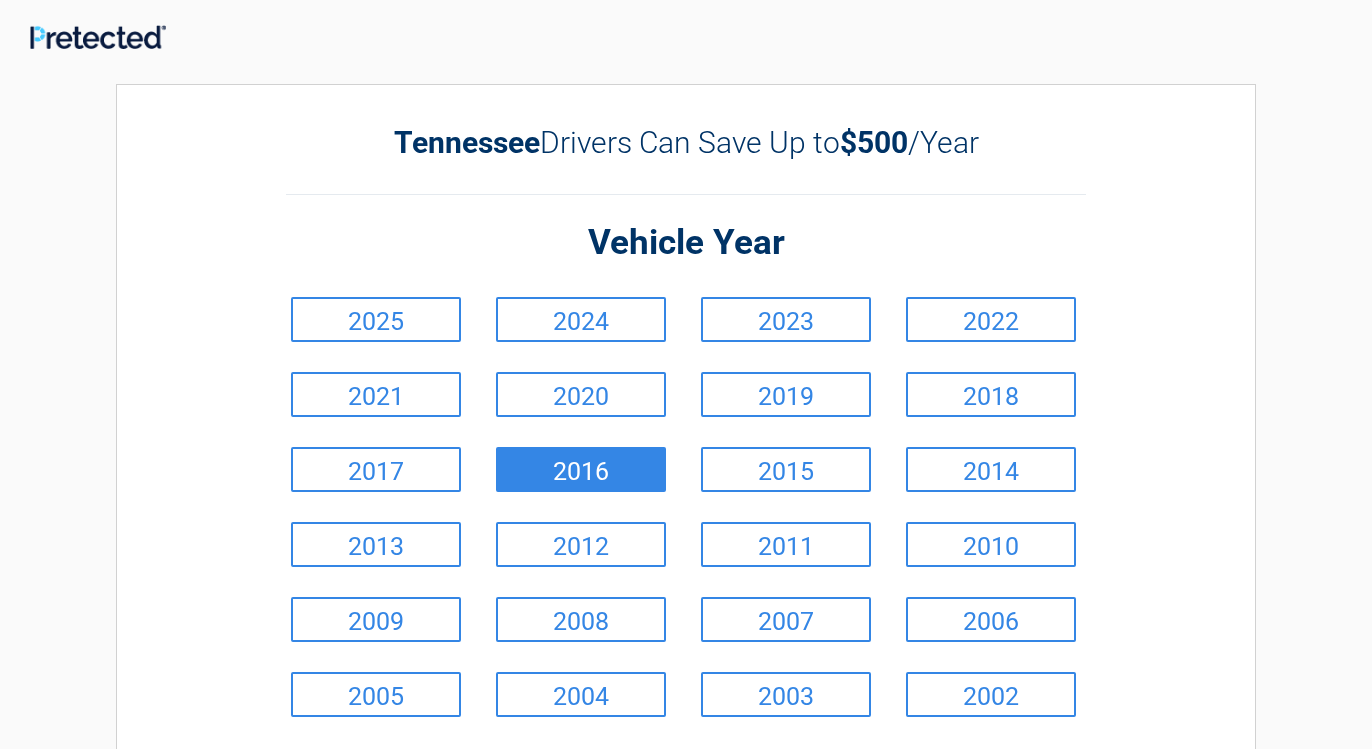 click on "2016" at bounding box center [581, 469] 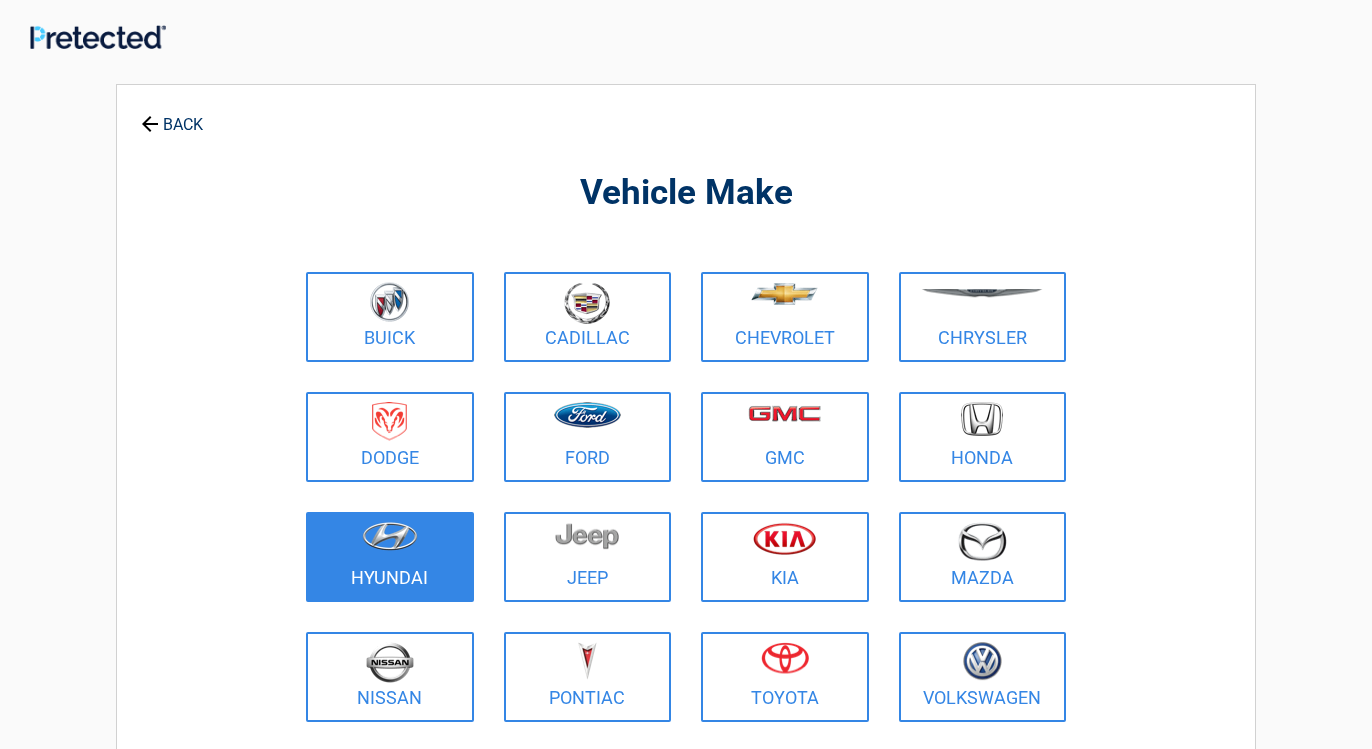 click at bounding box center (390, 544) 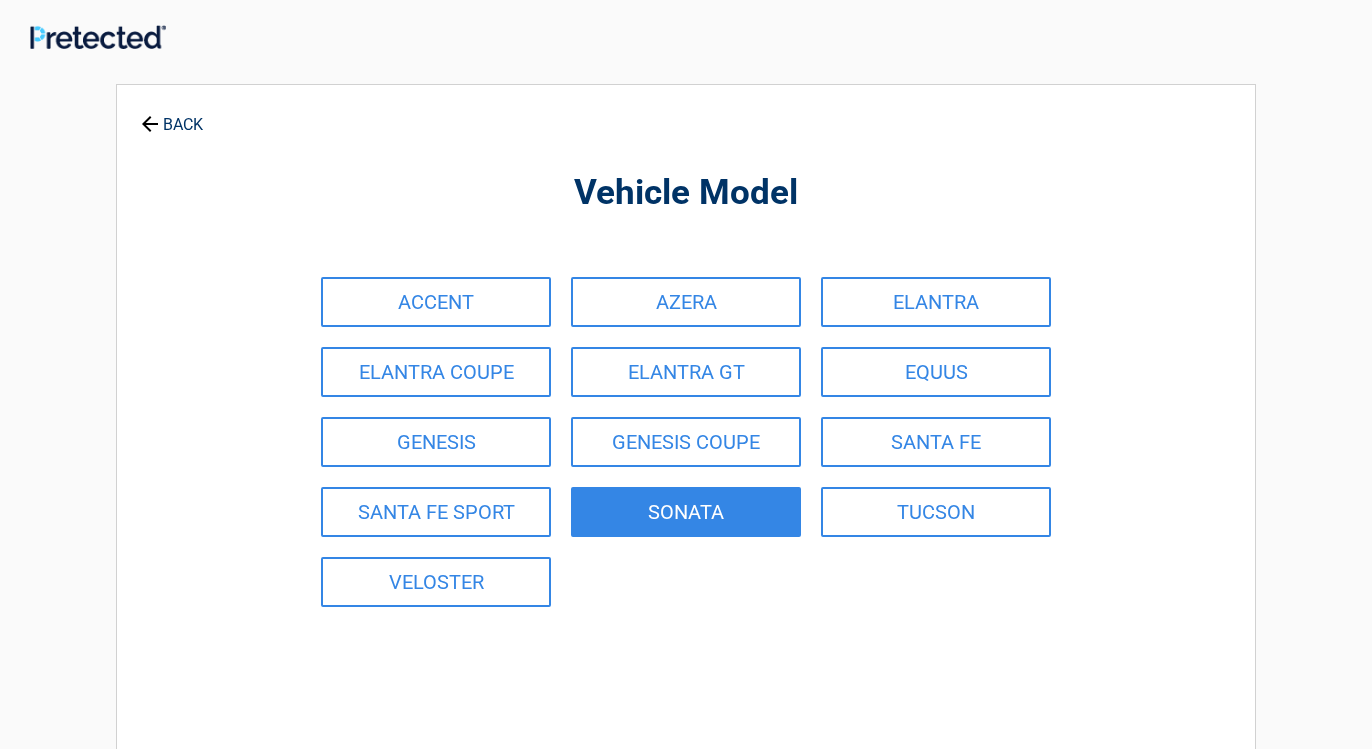 click on "SONATA" at bounding box center [686, 512] 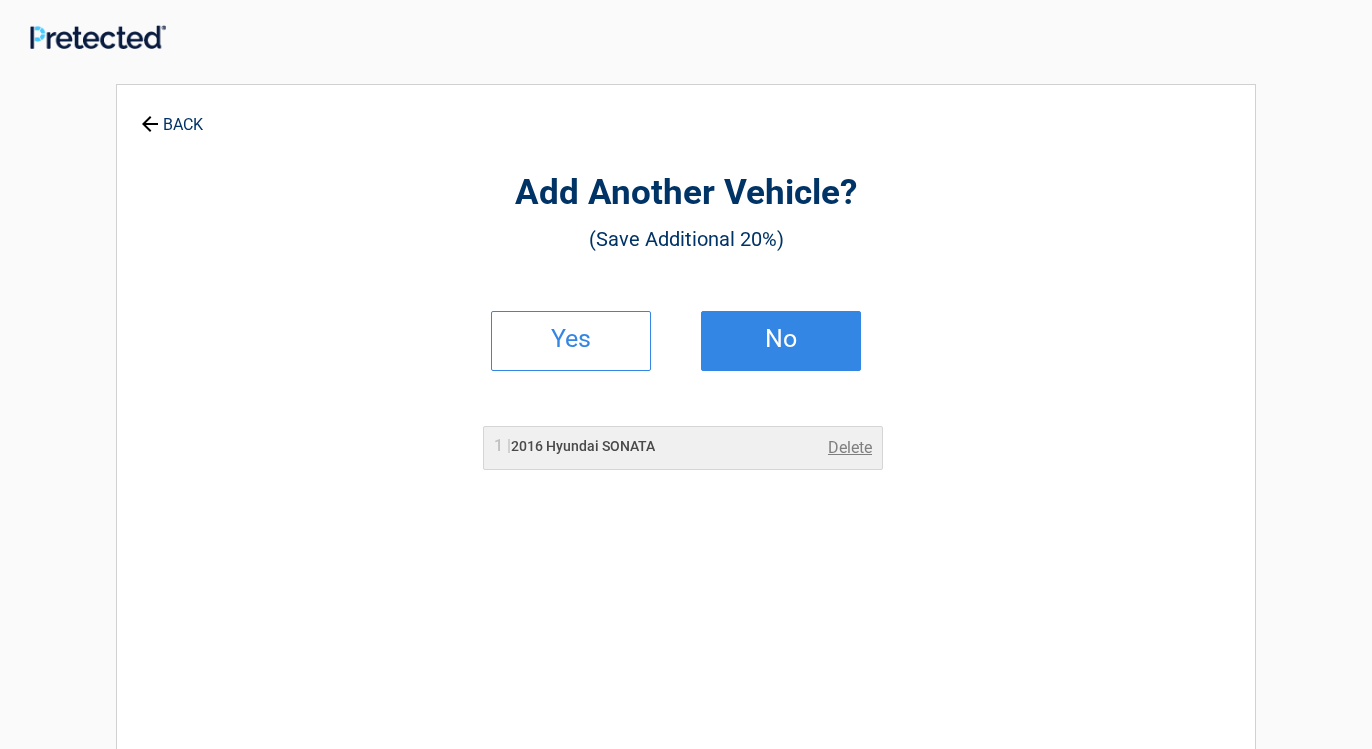click on "No" at bounding box center [781, 341] 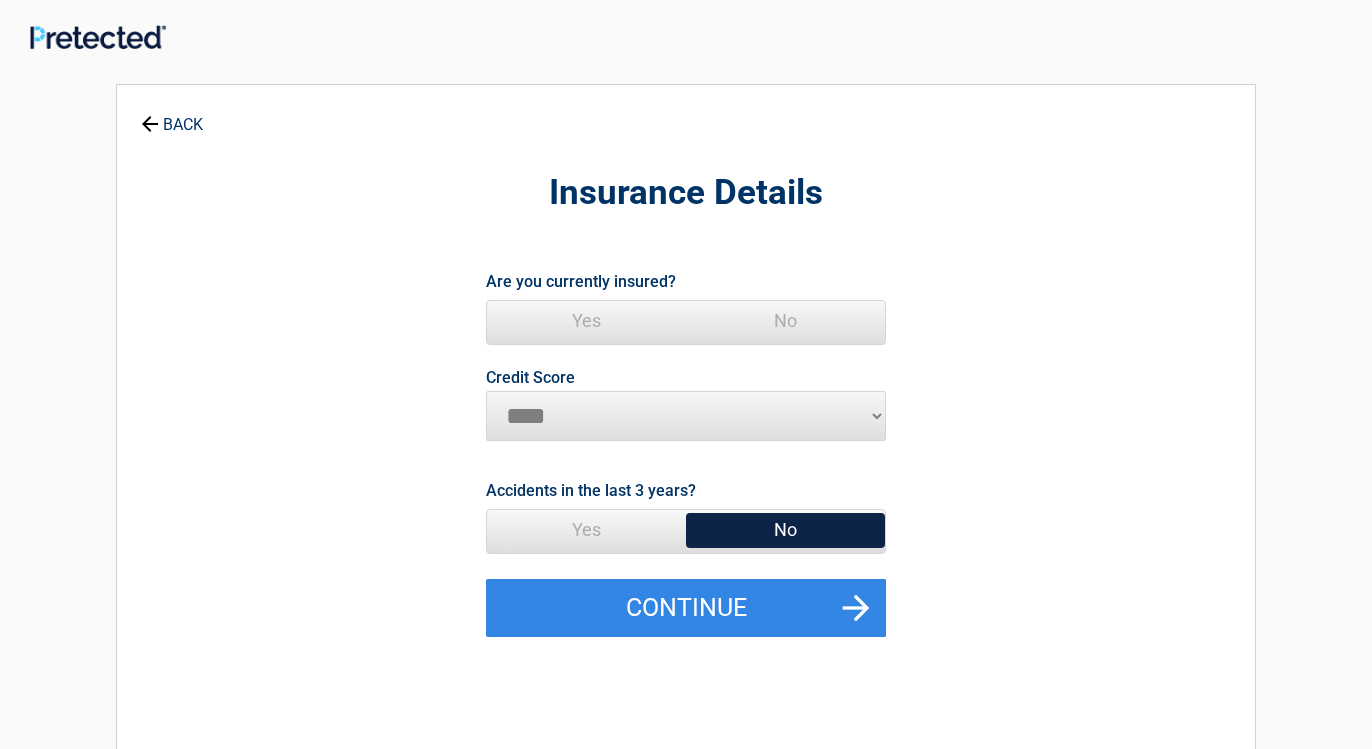 drag, startPoint x: 596, startPoint y: 324, endPoint x: 584, endPoint y: 334, distance: 15.6205 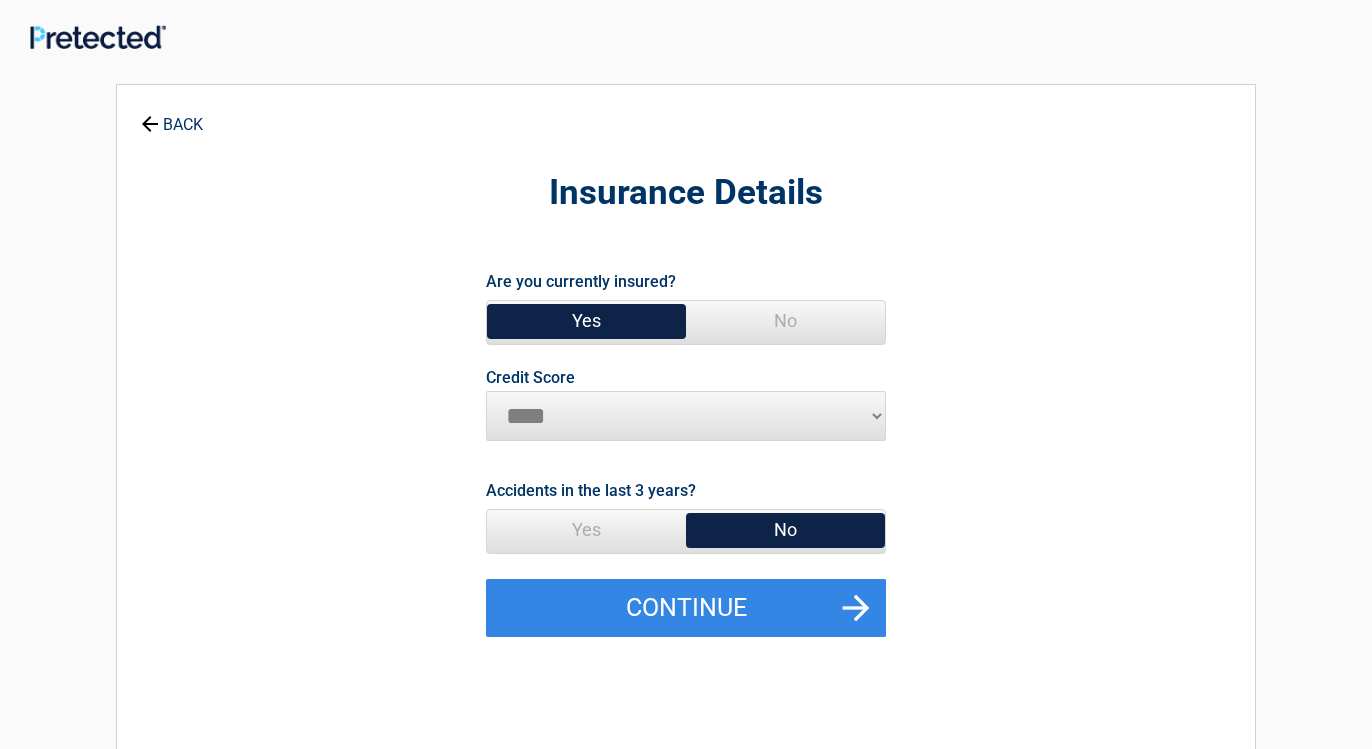 click on "*********
****
*******
****" at bounding box center [686, 416] 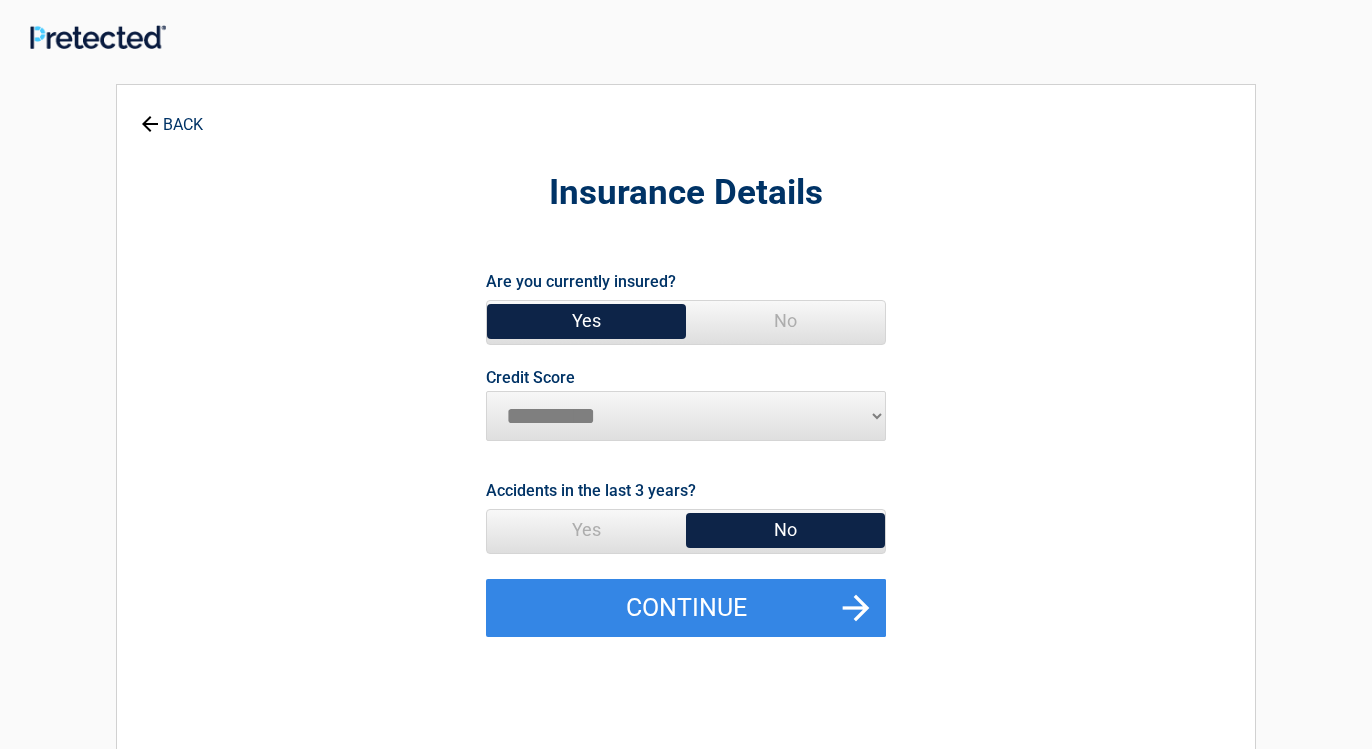click on "*********" at bounding box center (0, 0) 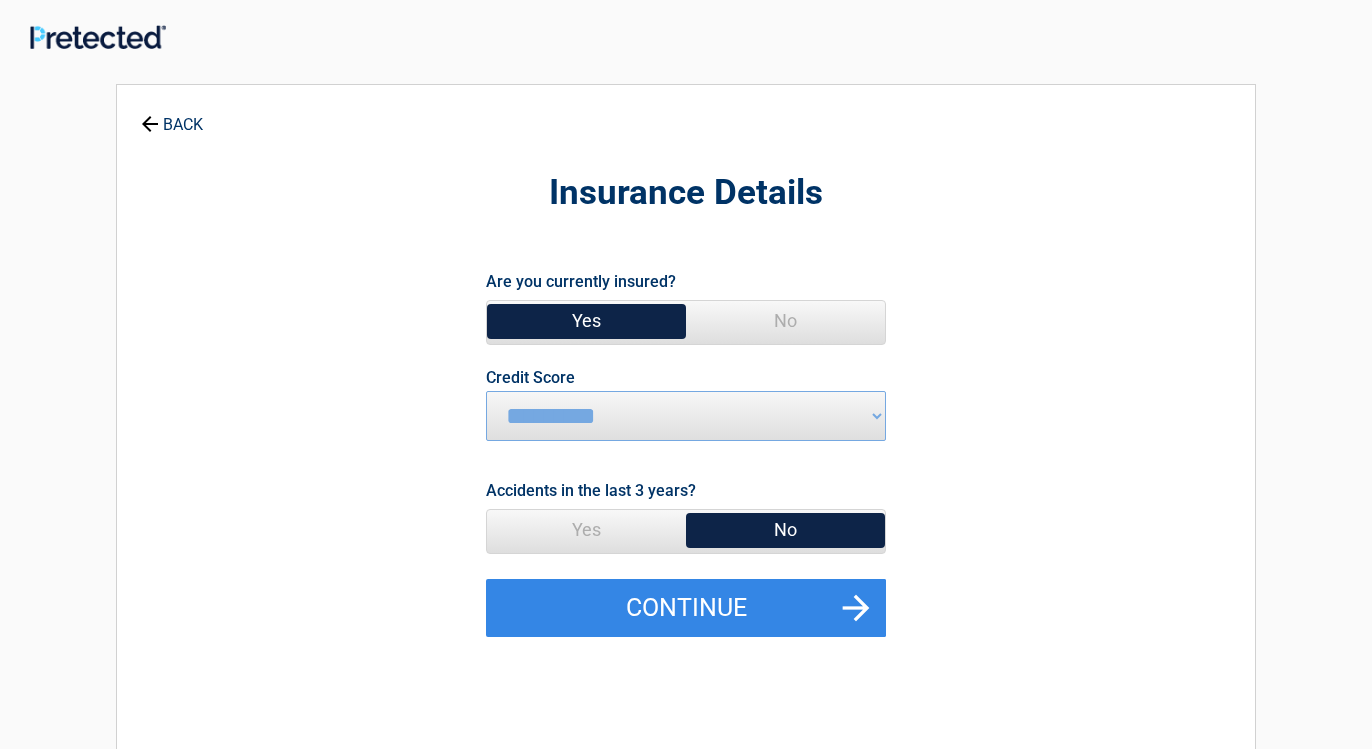 click on "No" at bounding box center (785, 530) 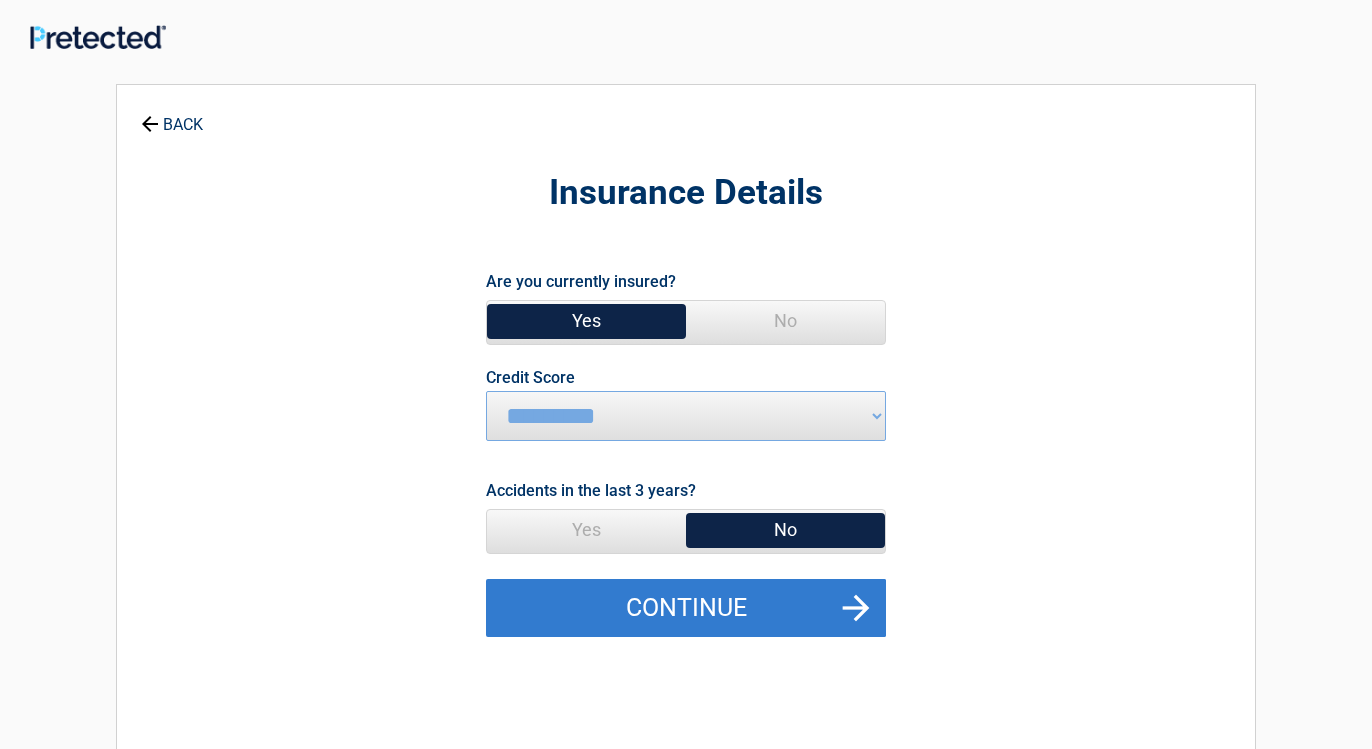 click on "Continue" at bounding box center (686, 608) 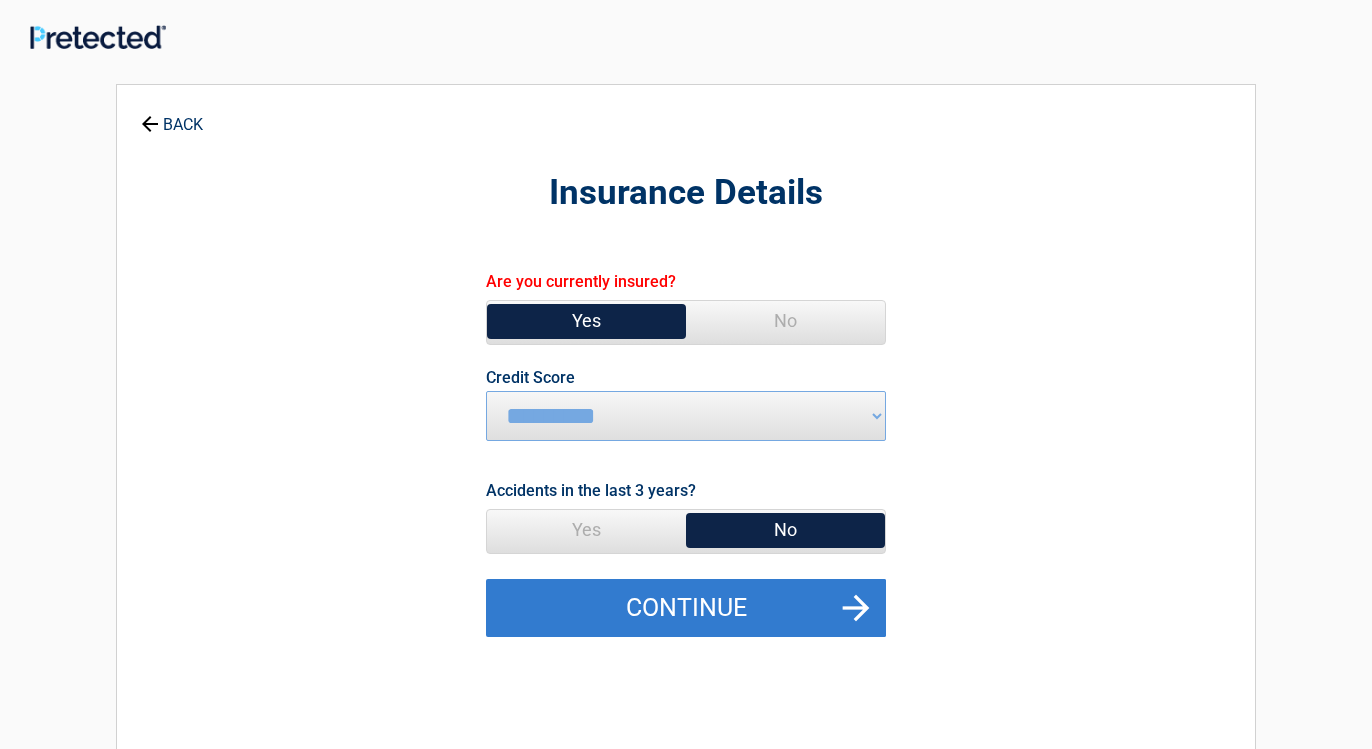 click on "Continue" at bounding box center (686, 608) 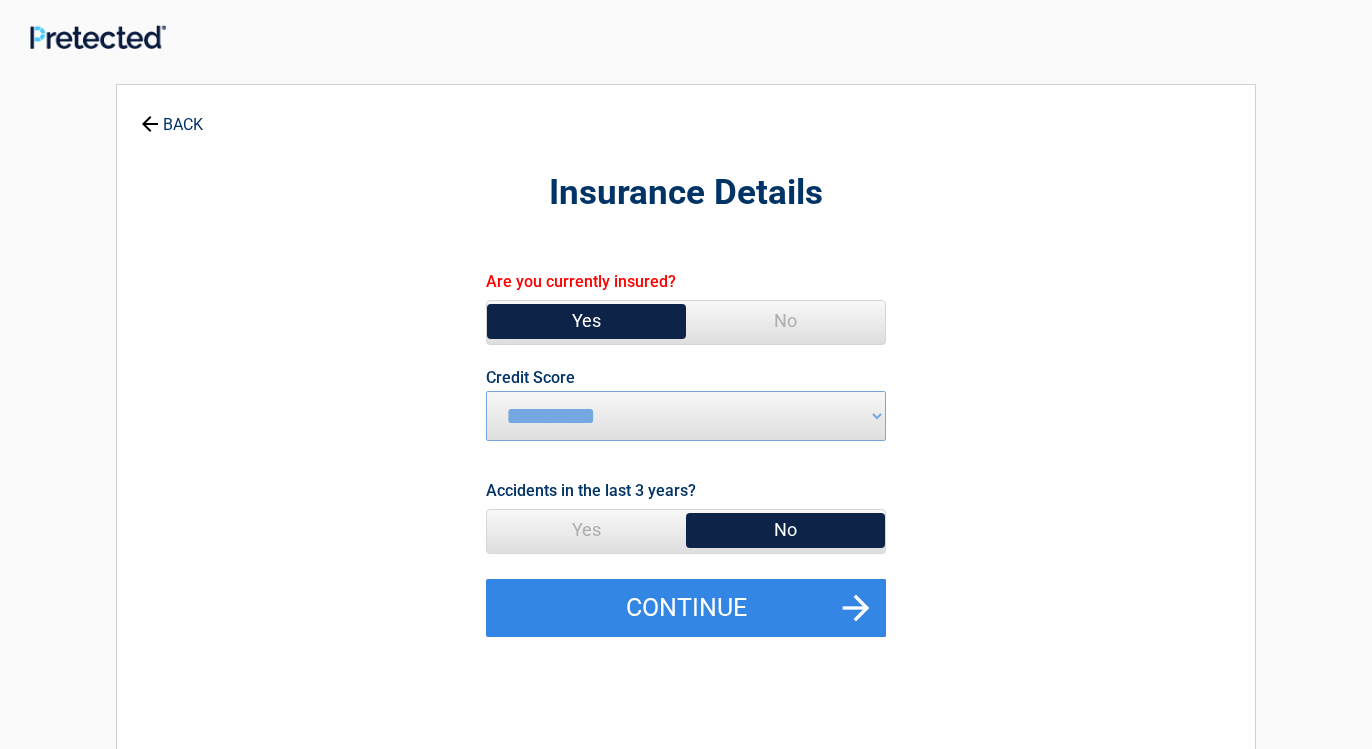 click on "Yes" at bounding box center (586, 321) 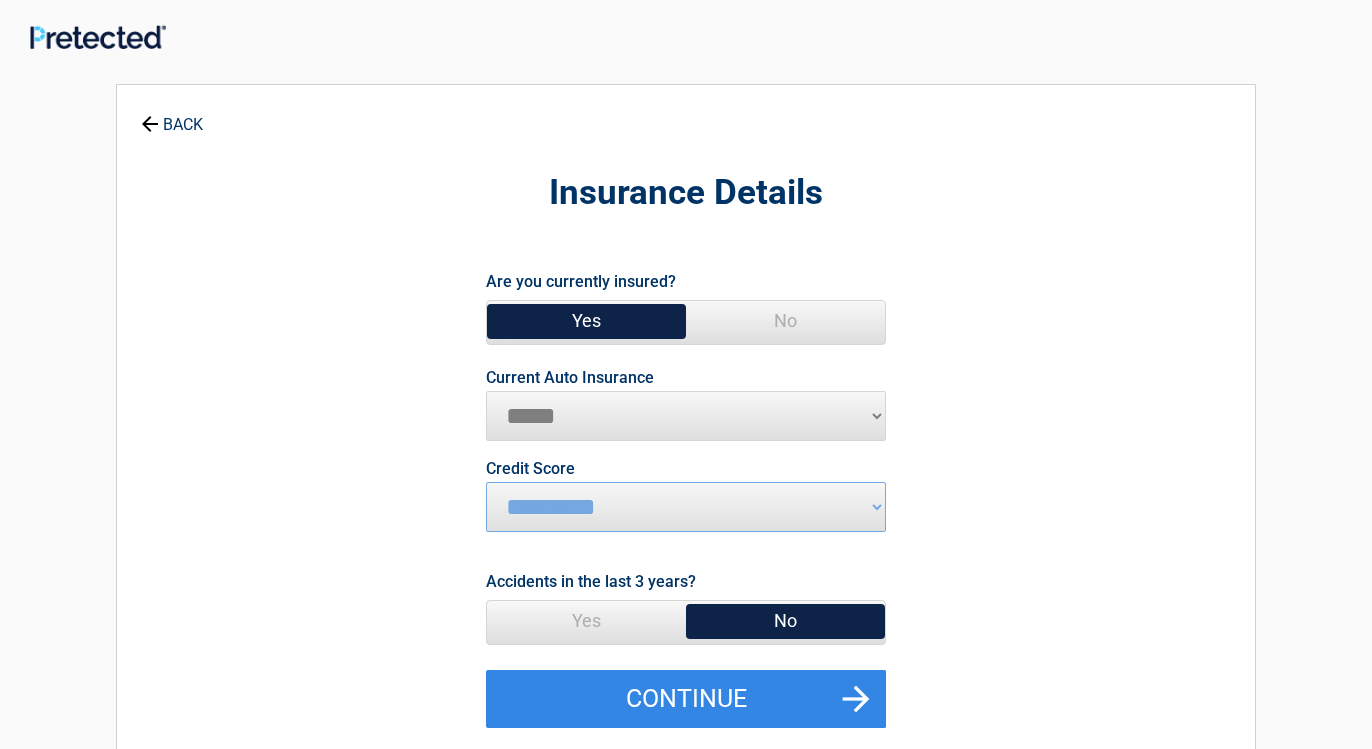 click on "**********" at bounding box center (686, 416) 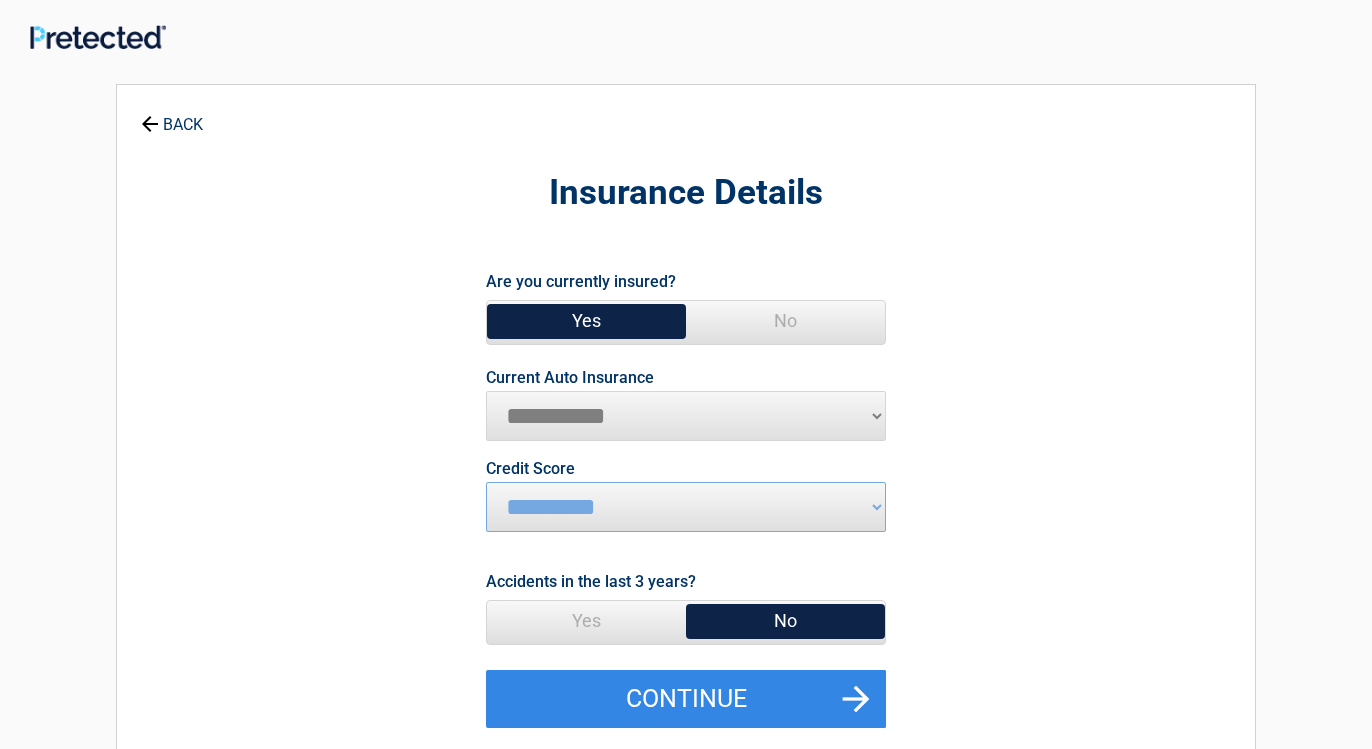 click on "**********" at bounding box center [0, 0] 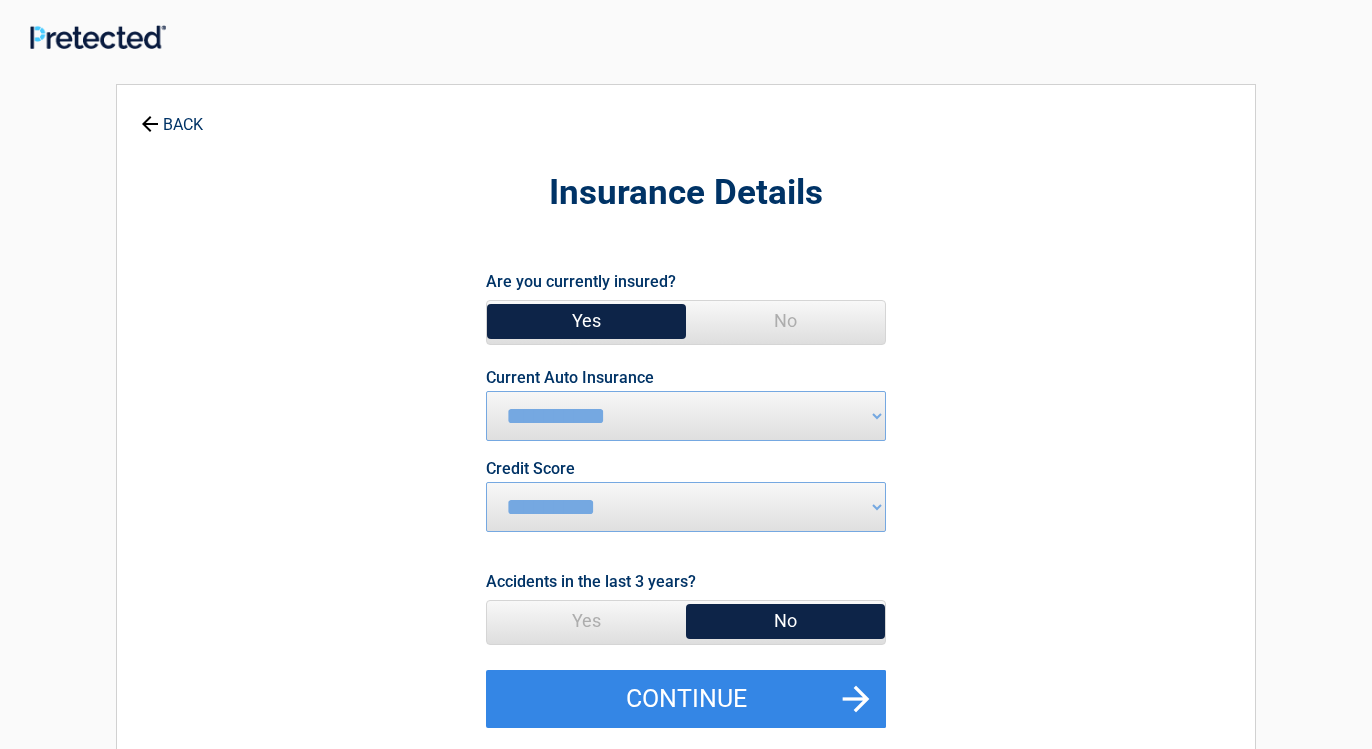 click on "*********
****
*******
****" at bounding box center [686, 507] 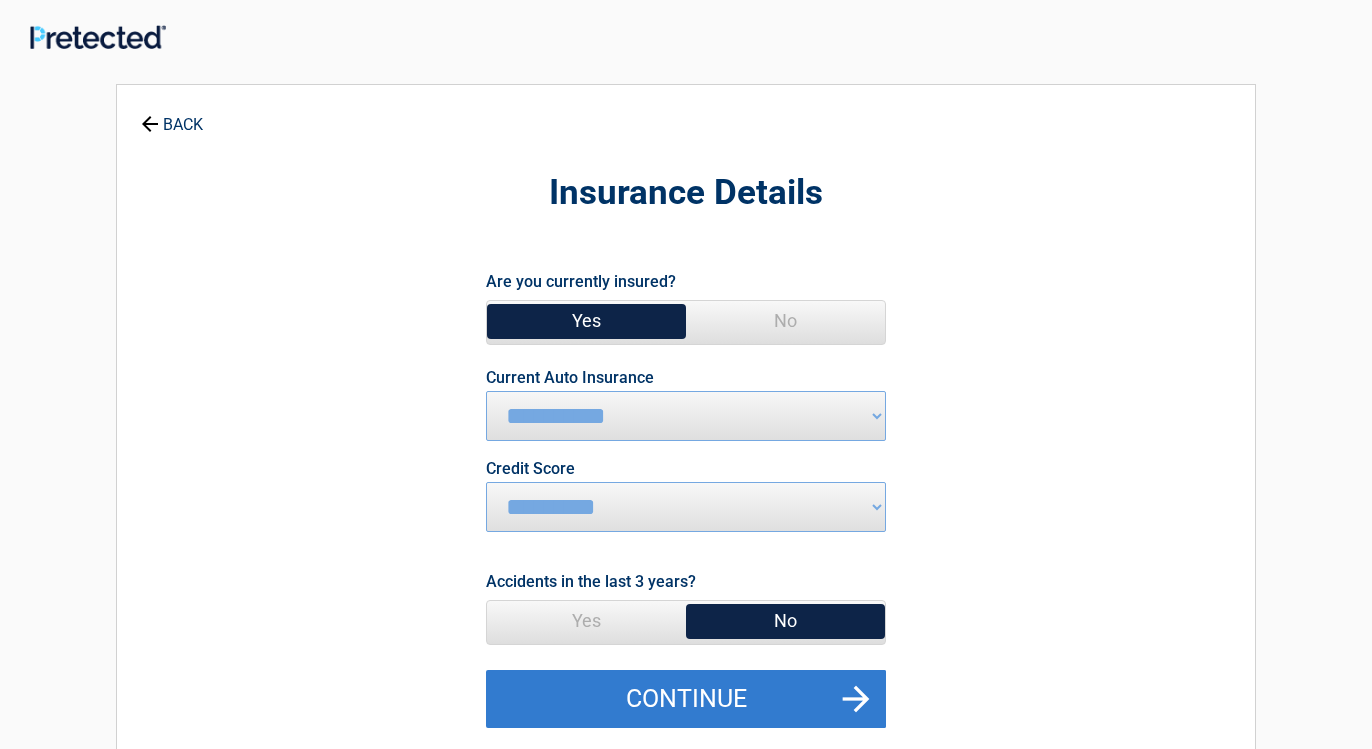 click on "Continue" at bounding box center [686, 699] 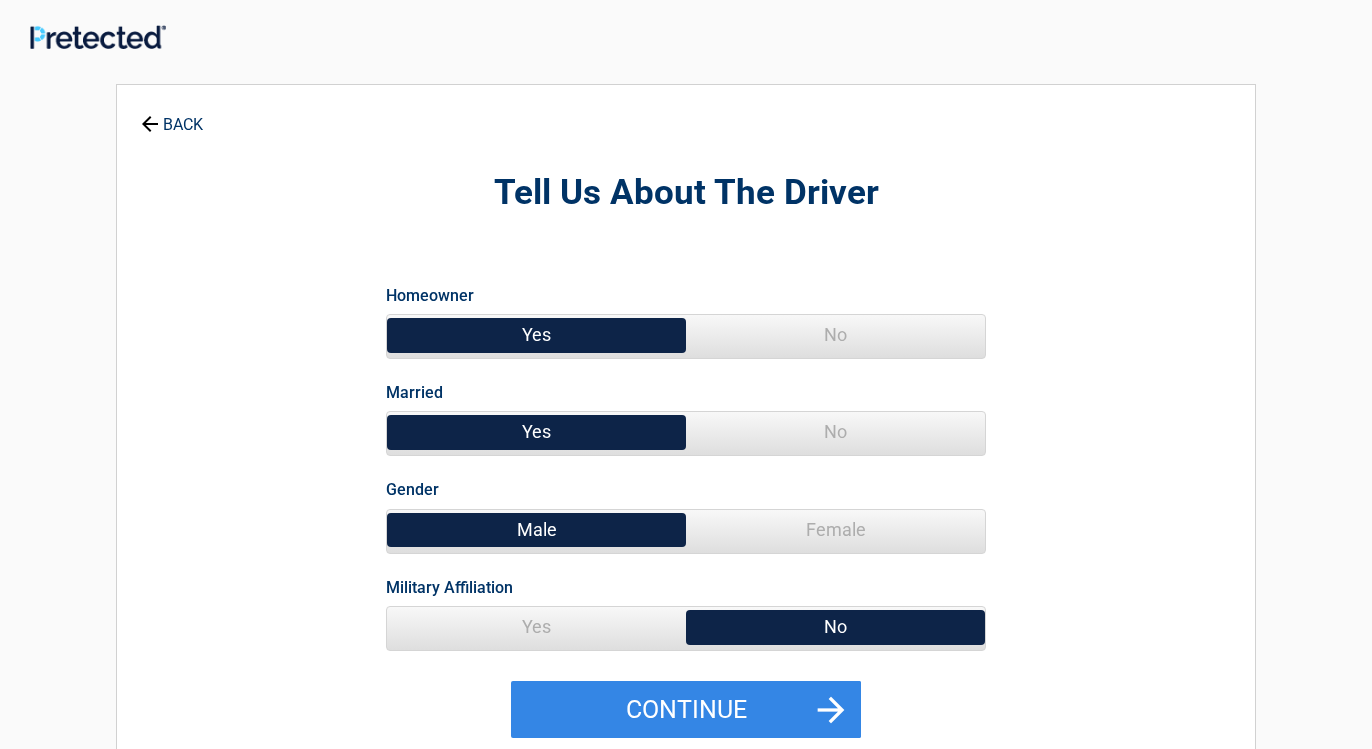 click on "Yes" at bounding box center (536, 335) 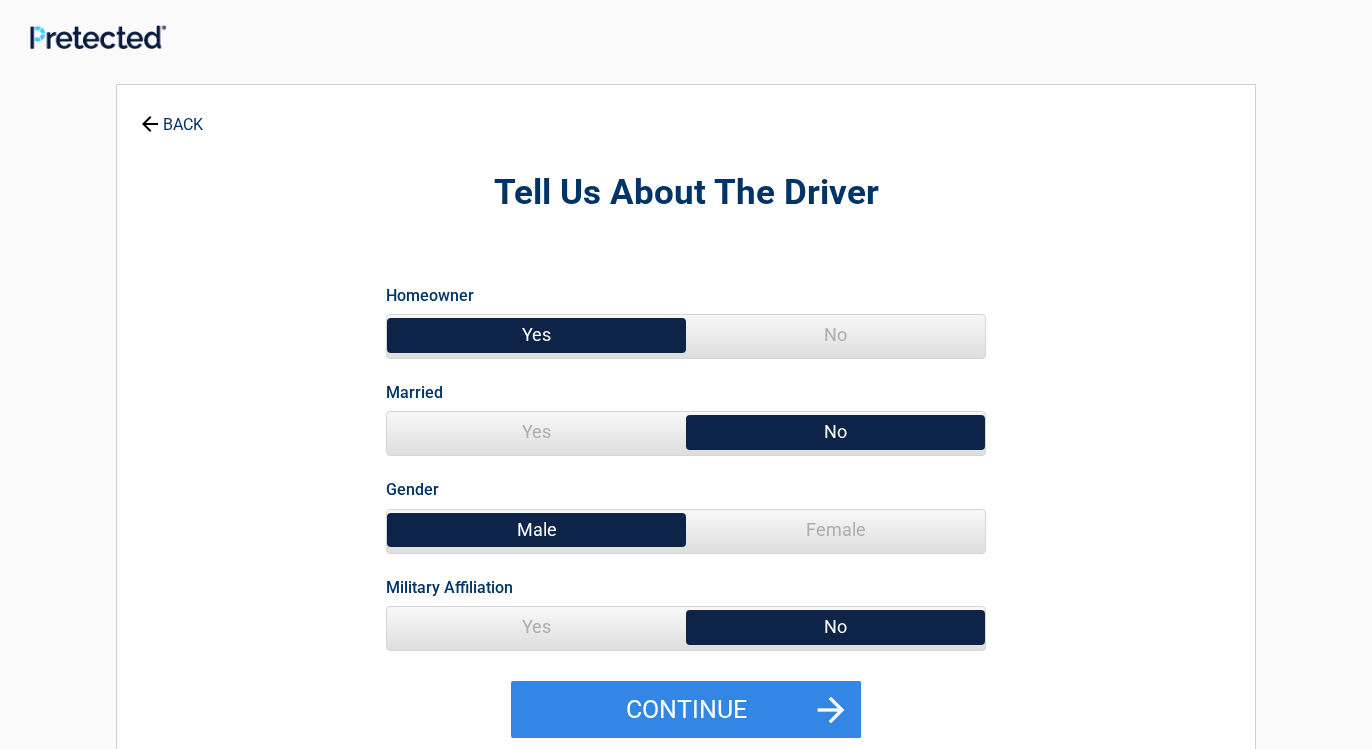 click on "Female" at bounding box center [835, 530] 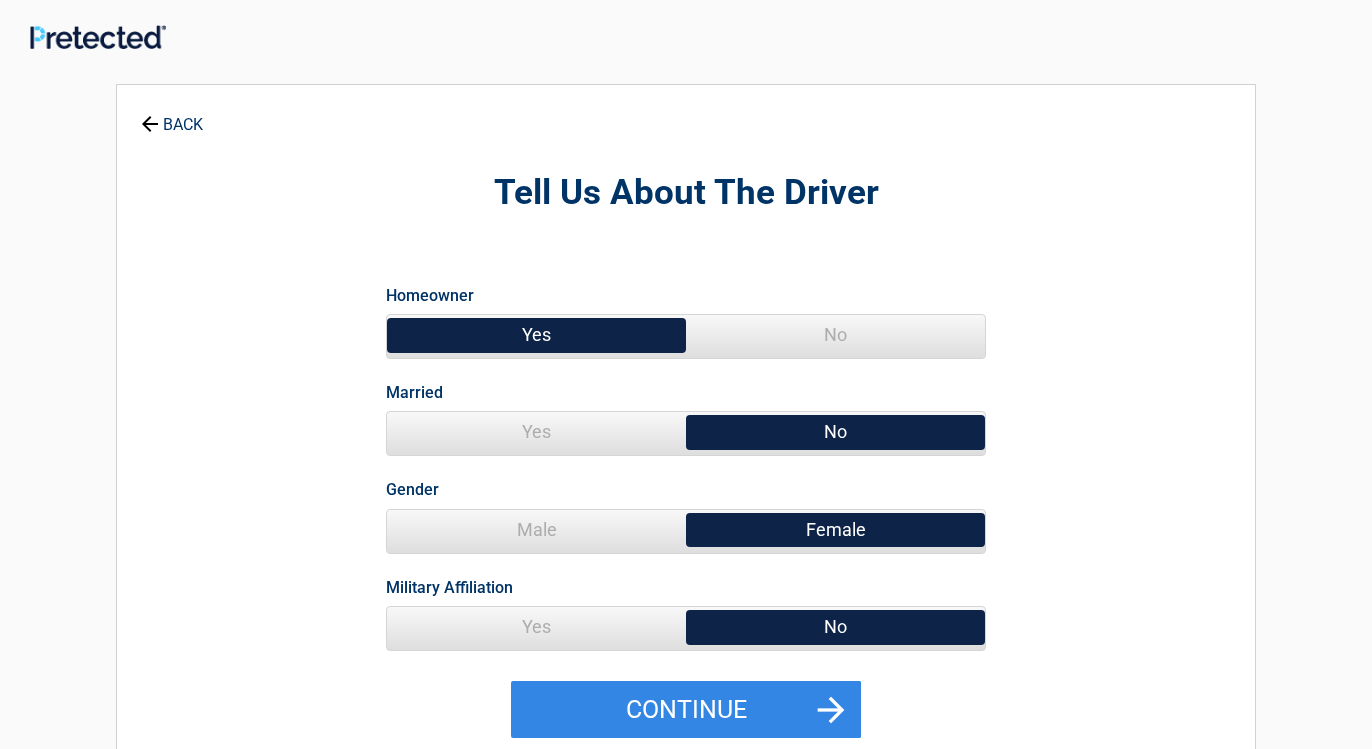 click on "No" at bounding box center (835, 627) 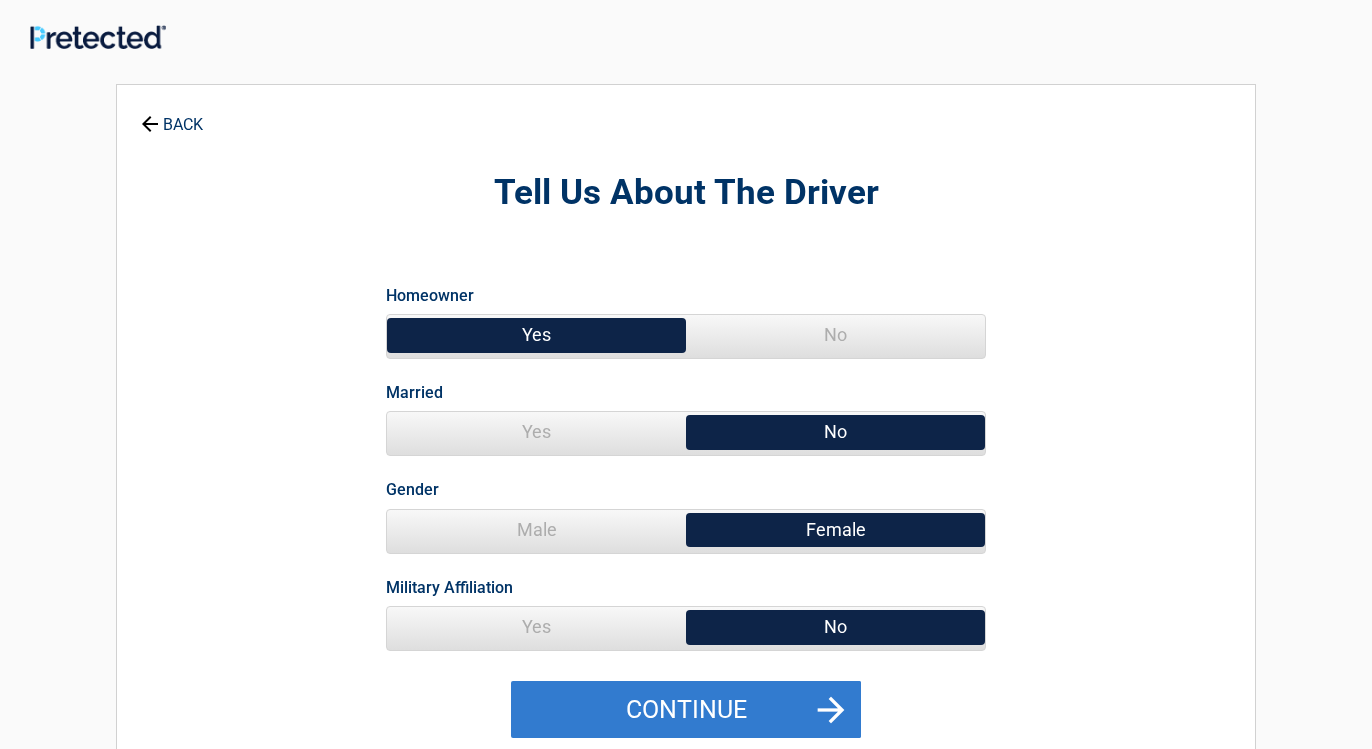 click on "Continue" at bounding box center [686, 710] 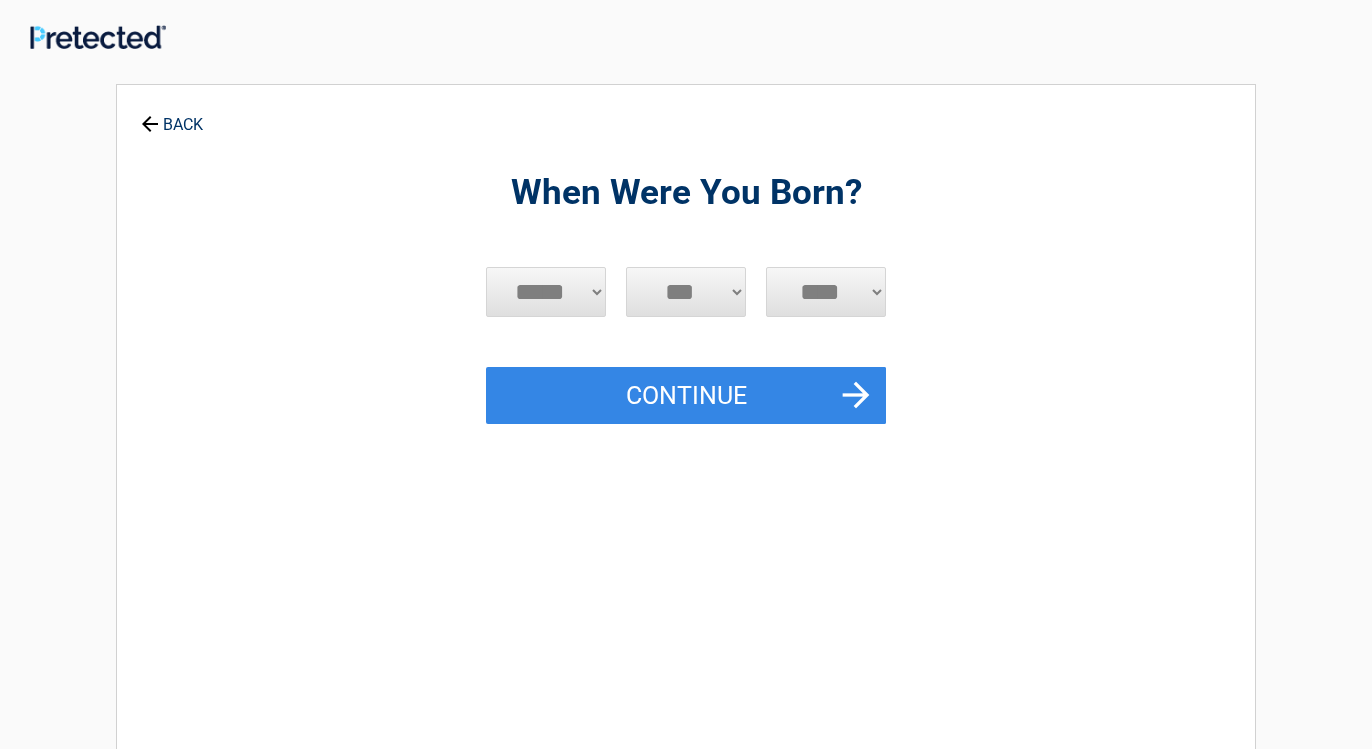 click on "*****
***
***
***
***
***
***
***
***
***
***
***
***" at bounding box center (546, 292) 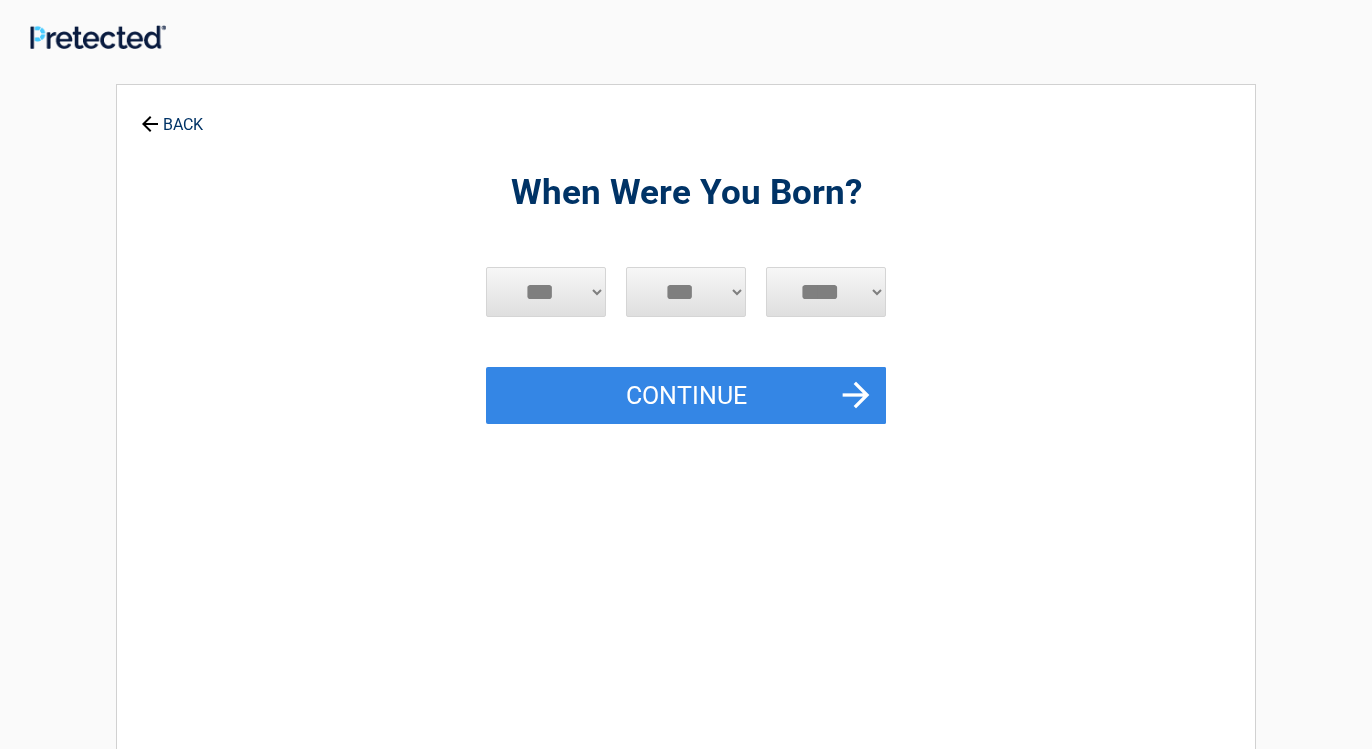click on "***" at bounding box center (0, 0) 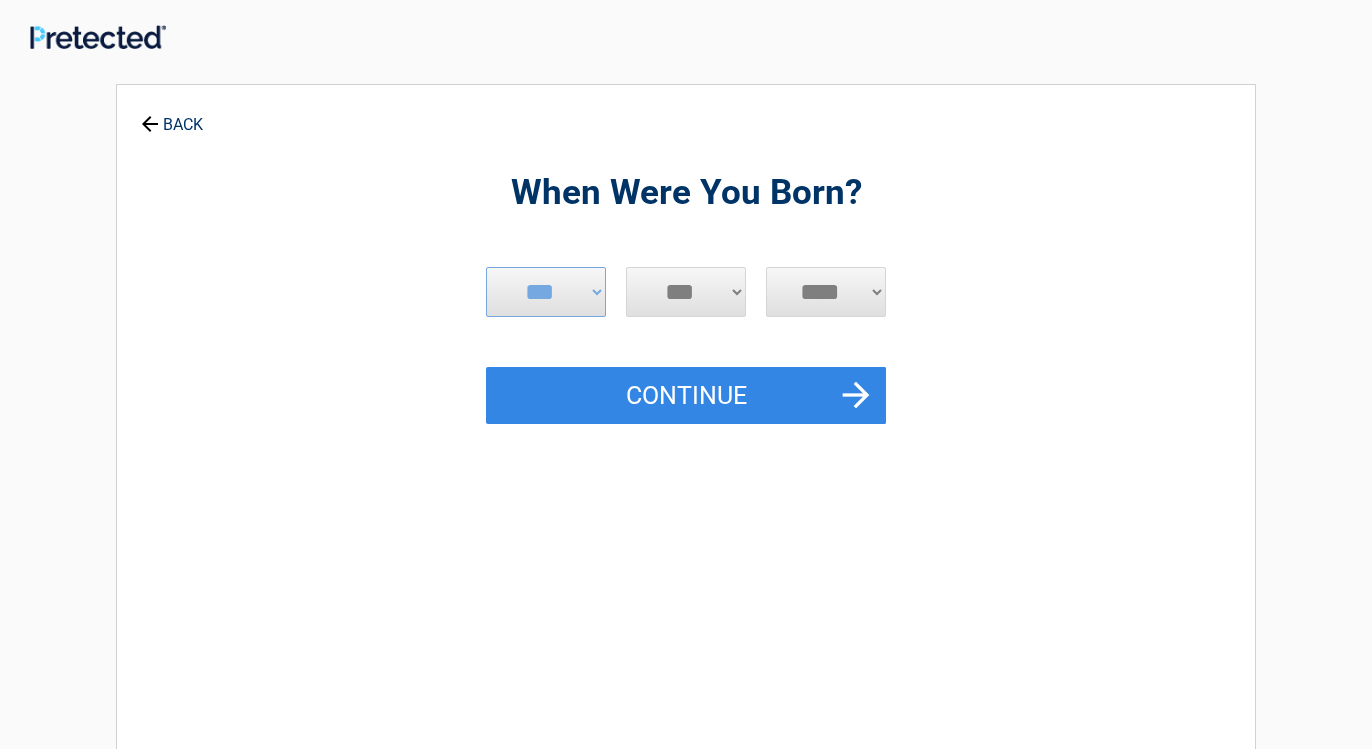 click on "*** * * * * * * * * * ** ** ** ** ** ** ** ** ** ** ** ** ** ** ** ** ** ** ** ** ** **" at bounding box center (686, 292) 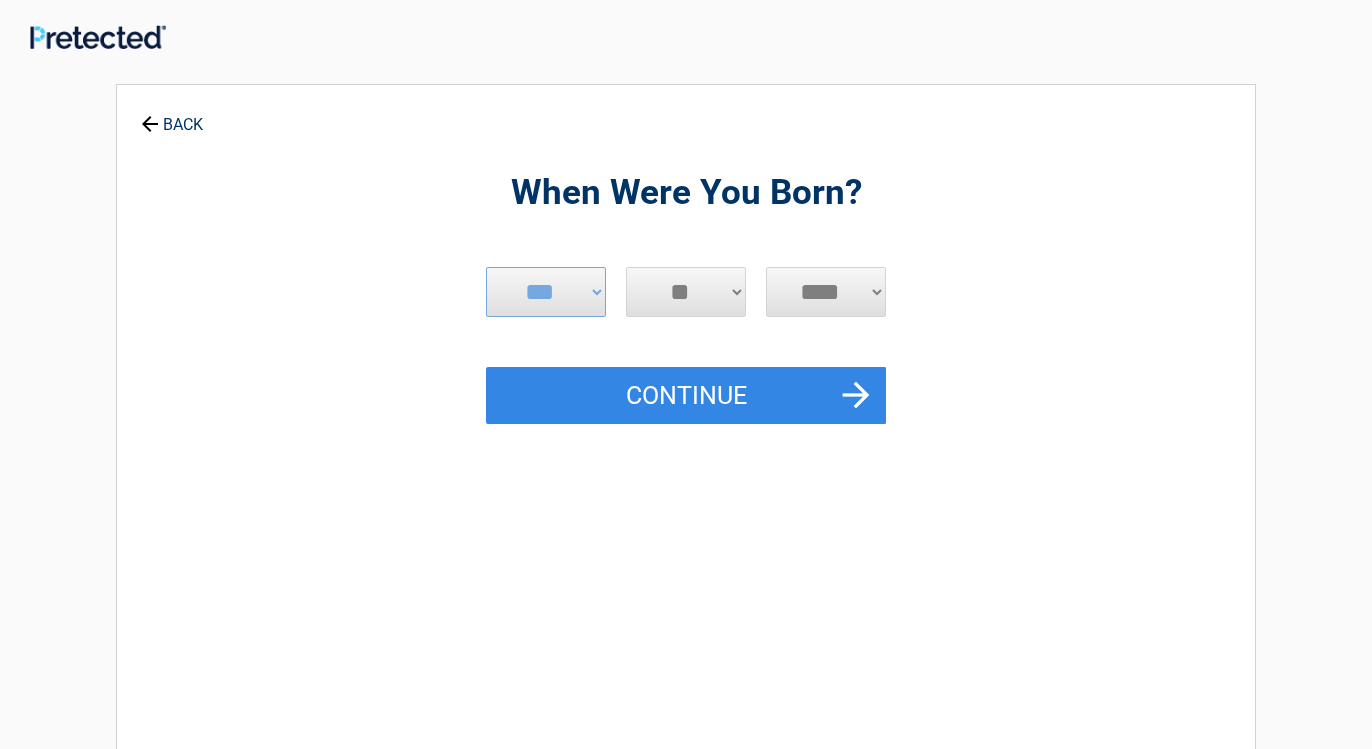 click on "**" at bounding box center [0, 0] 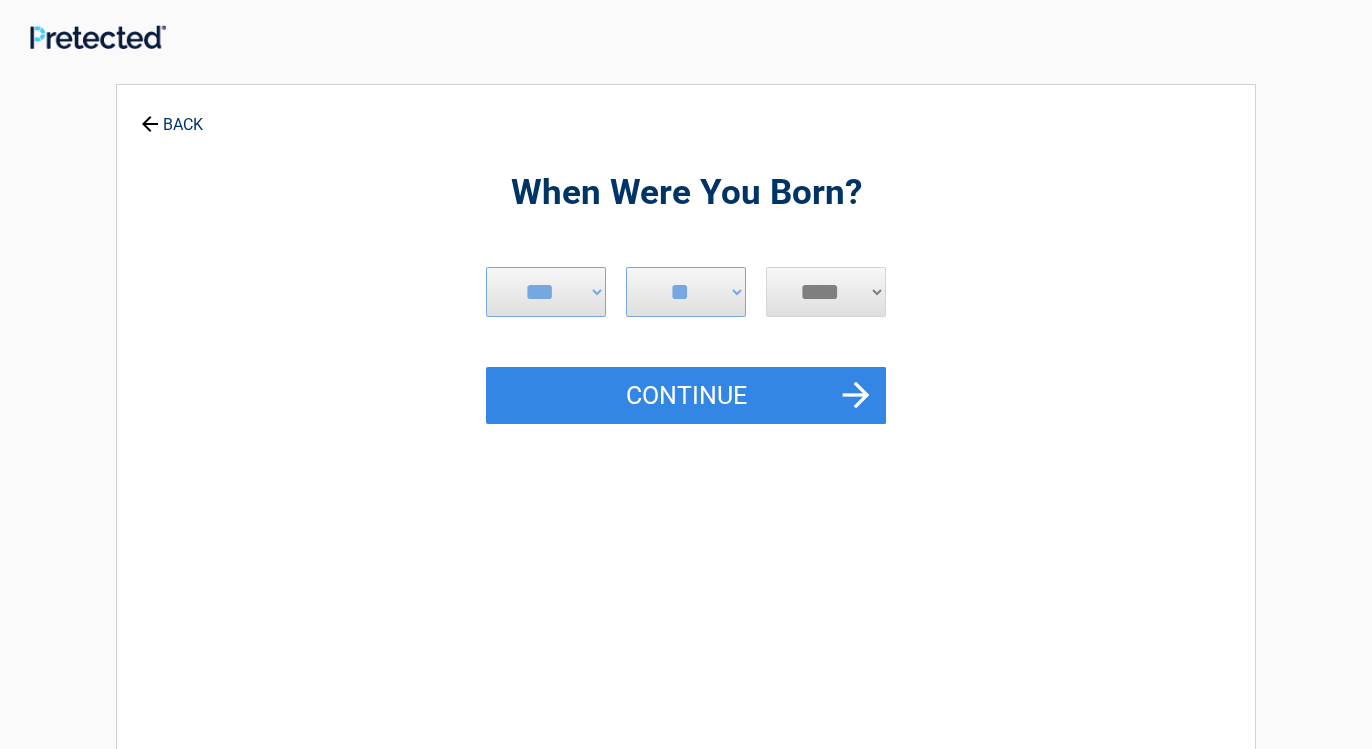 click on "****
****
****
****
****
****
****
****
****
****
****
****
****
****
****
****
****
****
****
****
****
****
****
****
****
****
****
****
****
****
****
****
****
****
****
****
****
****
****
****
****
****
****
****
****
****
****
****
****
****
****
****
****
****
****
****
****
****
****
****
****
****
****
****" at bounding box center [826, 292] 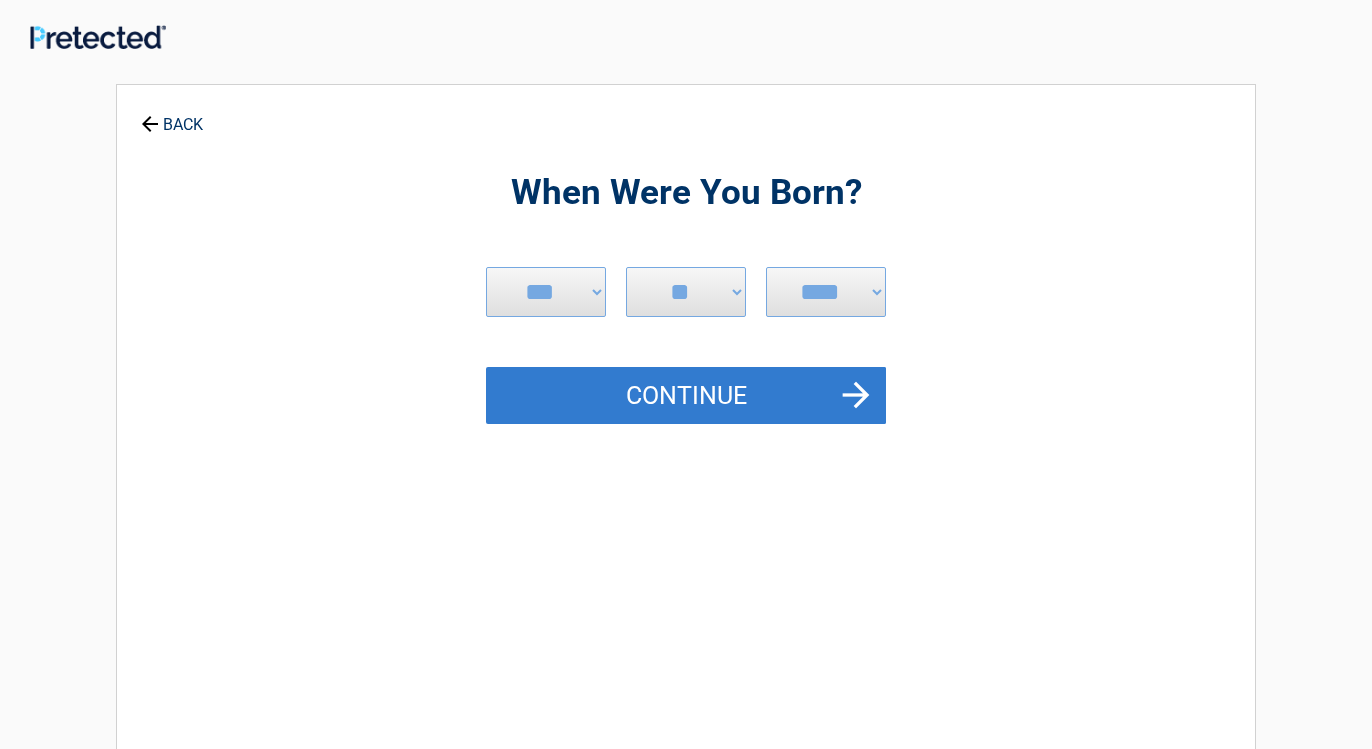 click on "Continue" at bounding box center (686, 396) 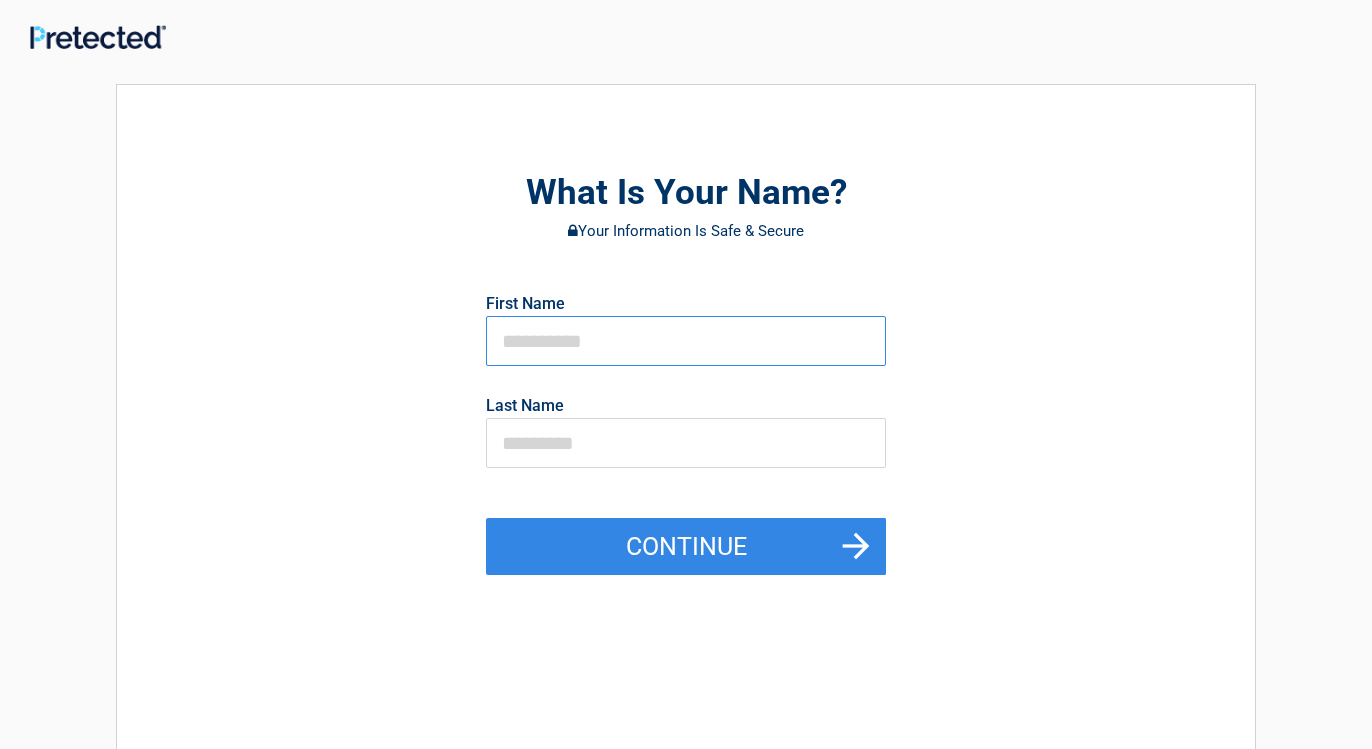 click at bounding box center [686, 341] 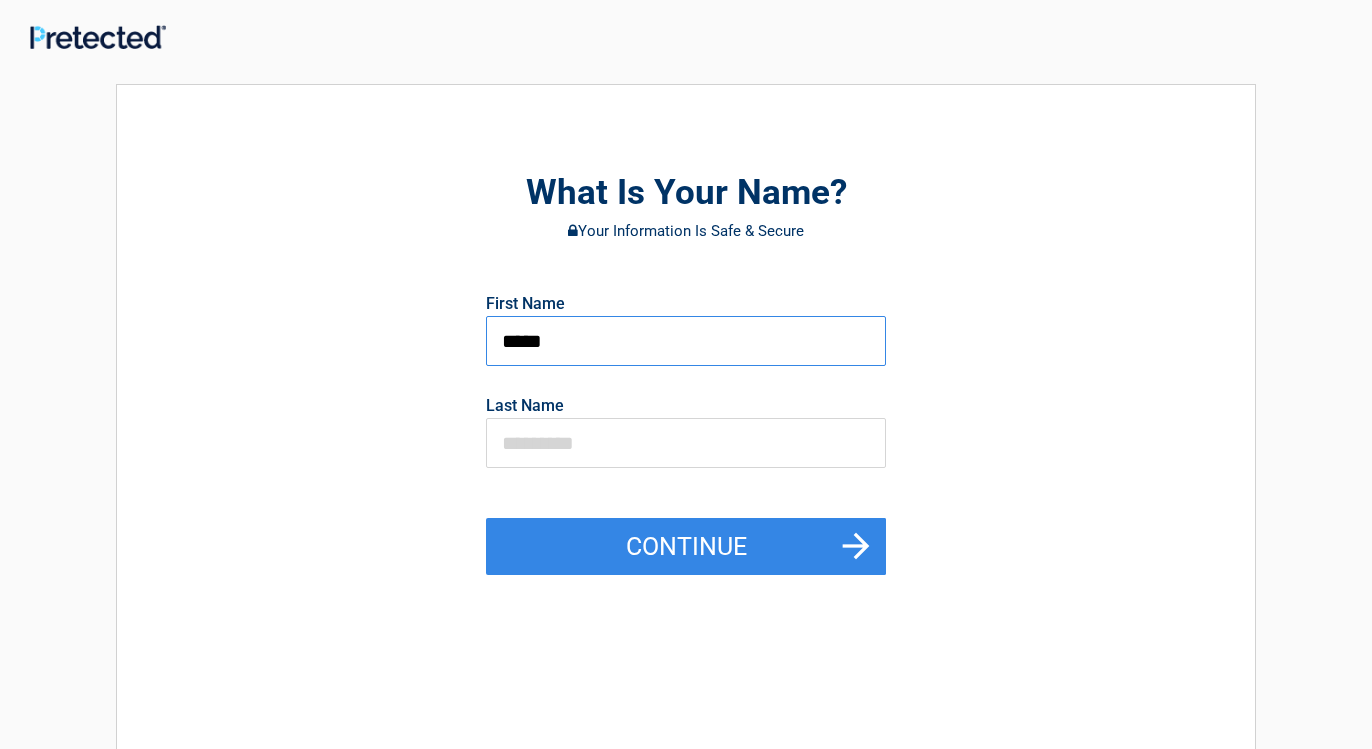 type on "*****" 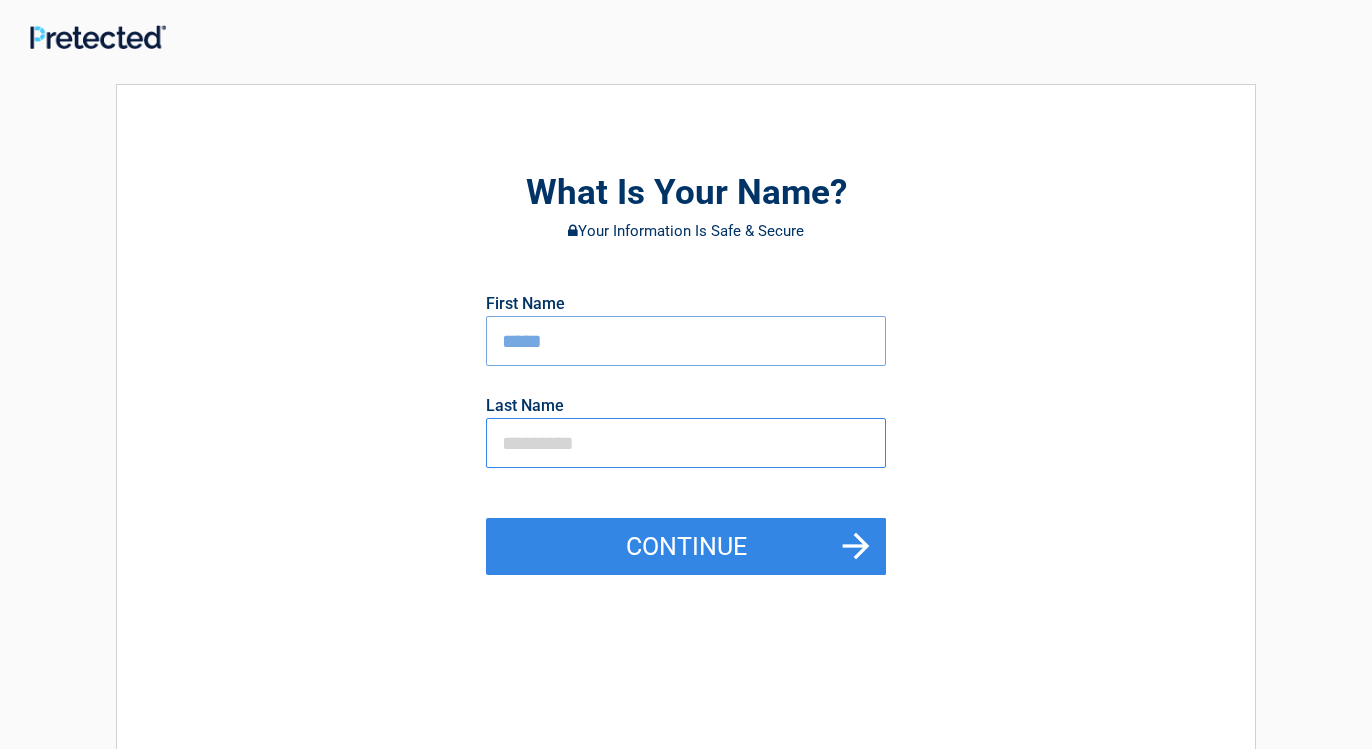 click at bounding box center (686, 443) 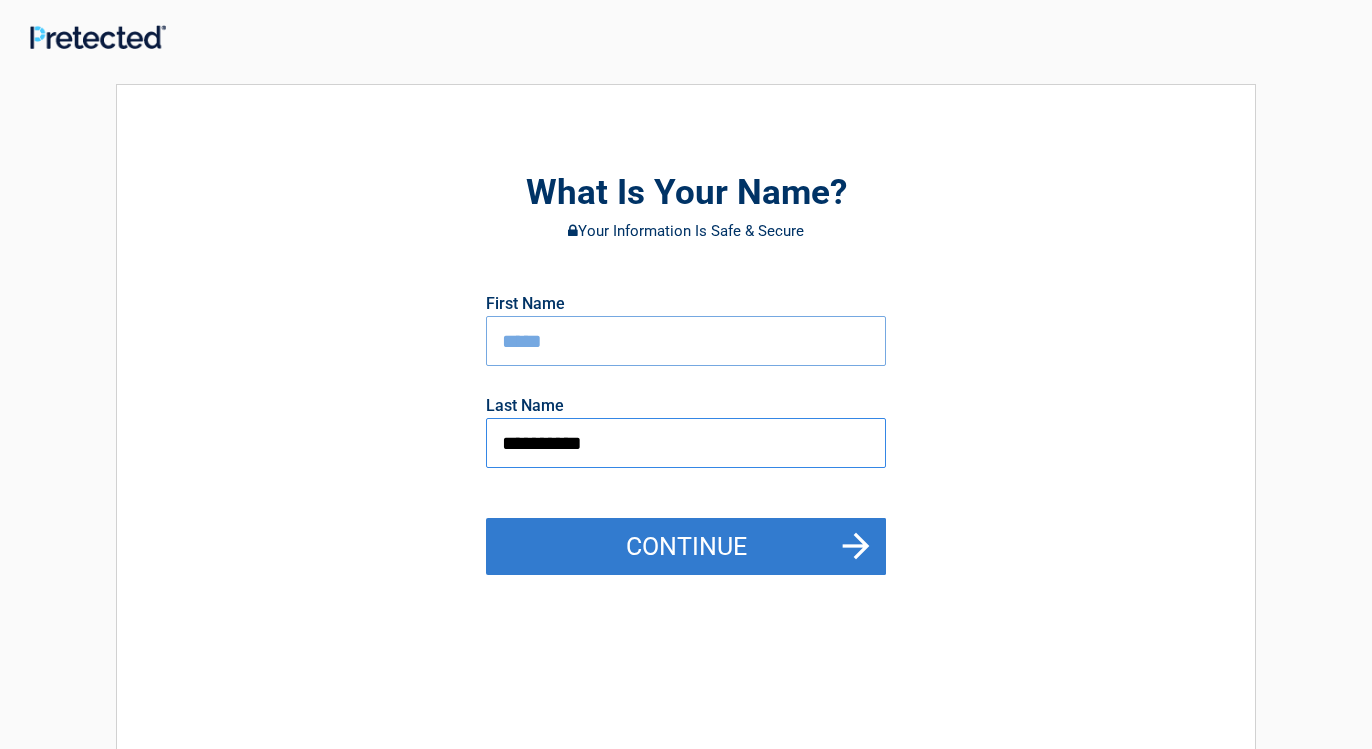 type on "**********" 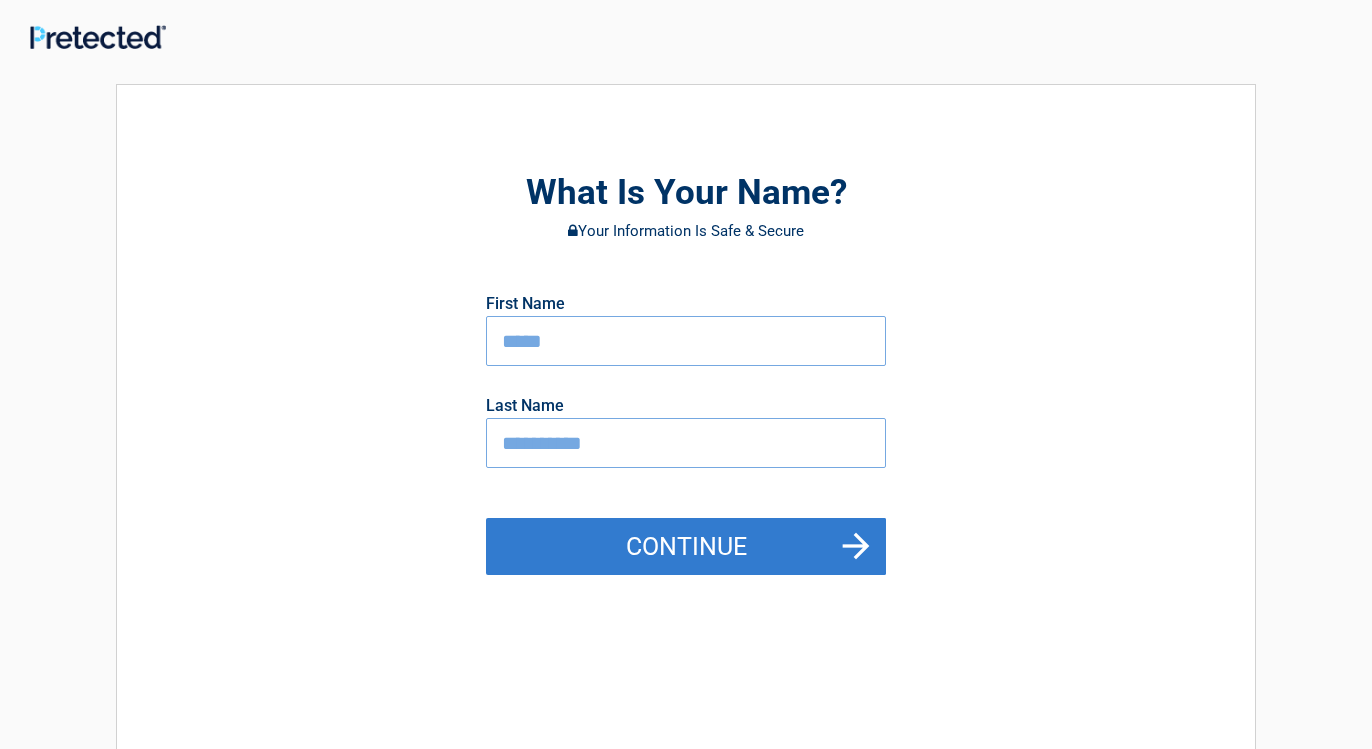 click on "Continue" at bounding box center [686, 547] 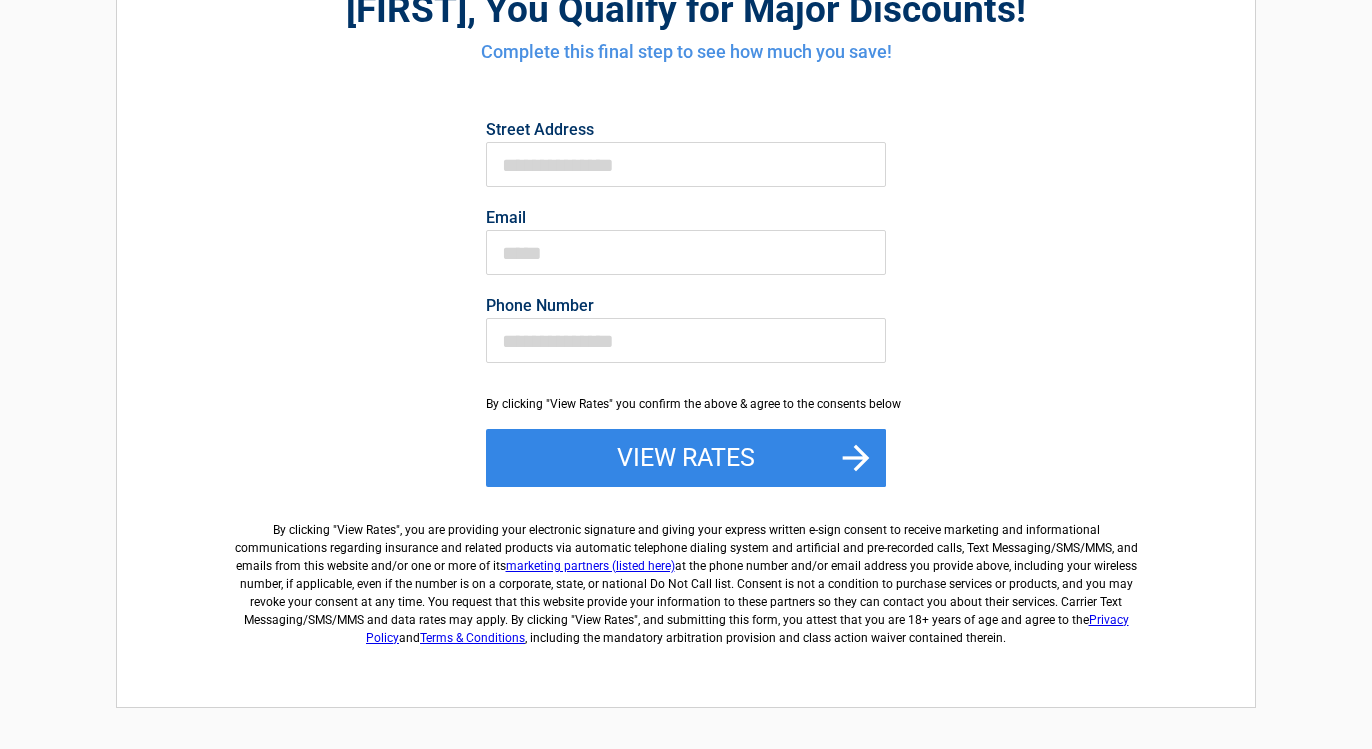 scroll, scrollTop: 204, scrollLeft: 0, axis: vertical 